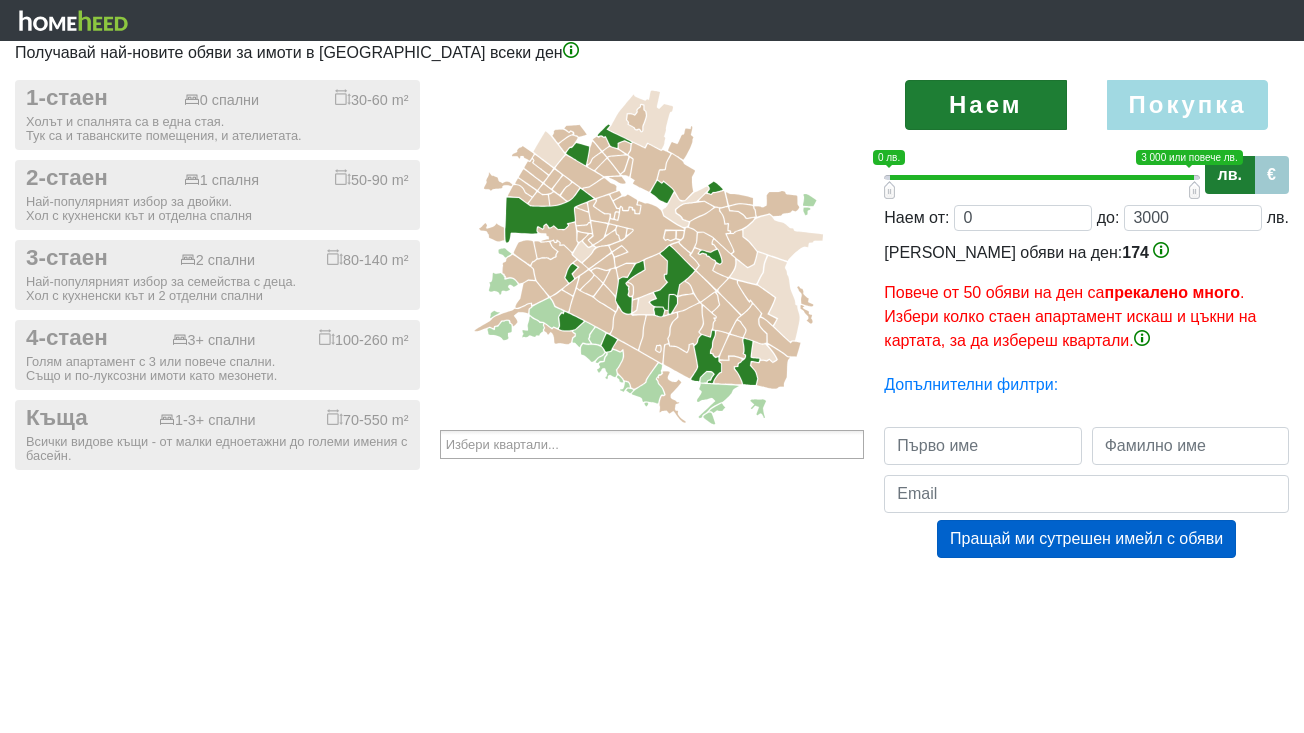 scroll, scrollTop: 0, scrollLeft: 0, axis: both 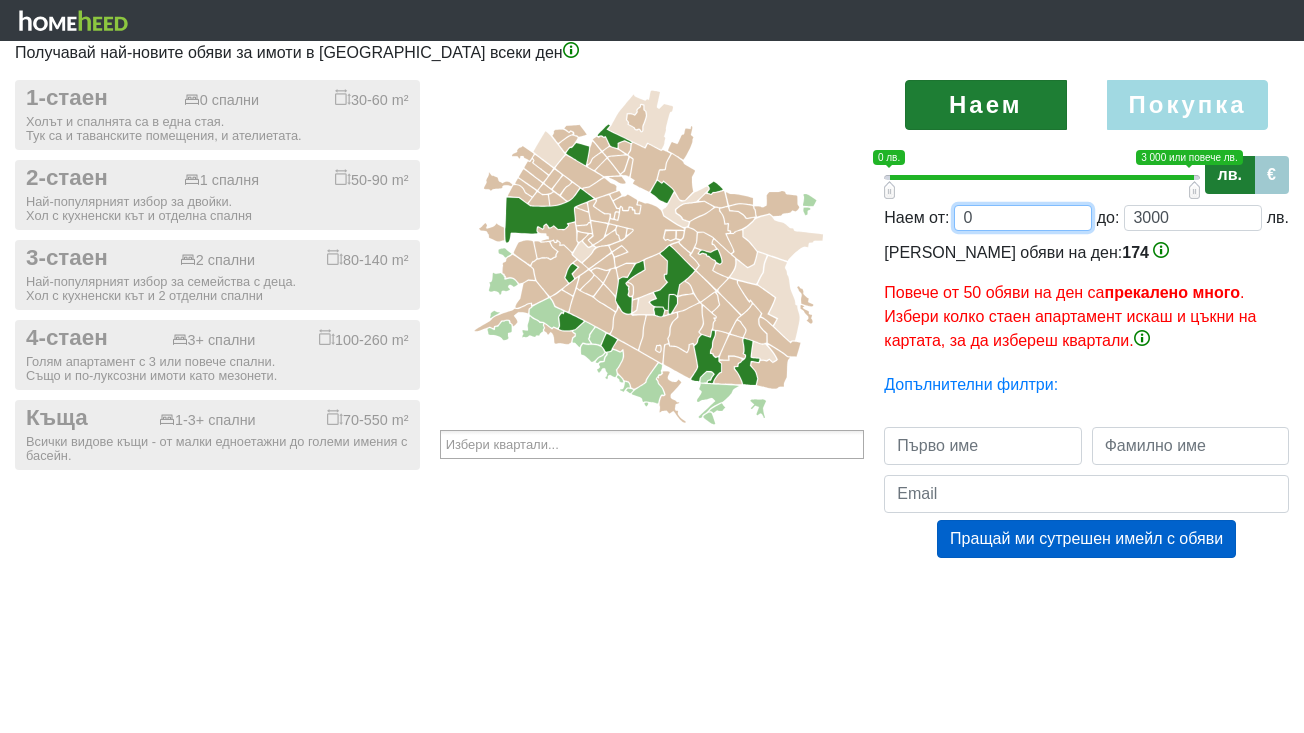 click on "0" at bounding box center [1022, 218] 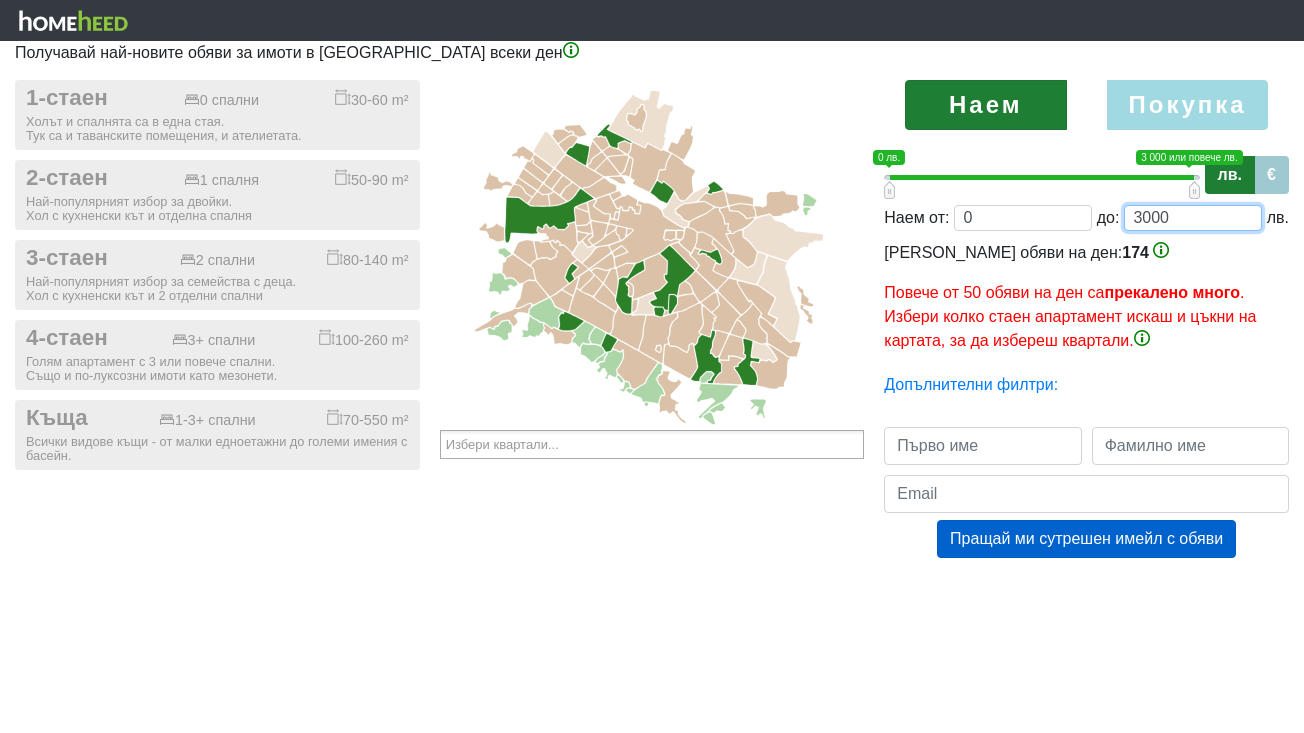 click on "3000" at bounding box center (1192, 218) 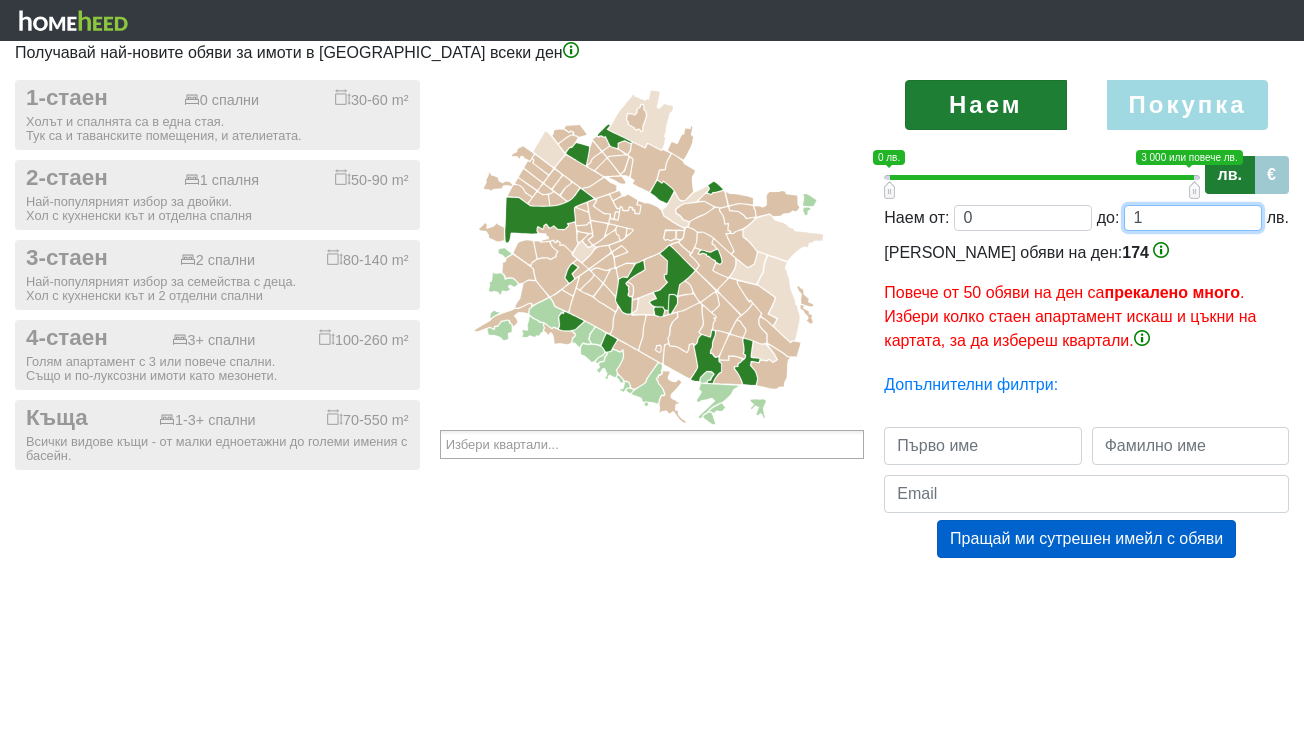 type on "0;13" 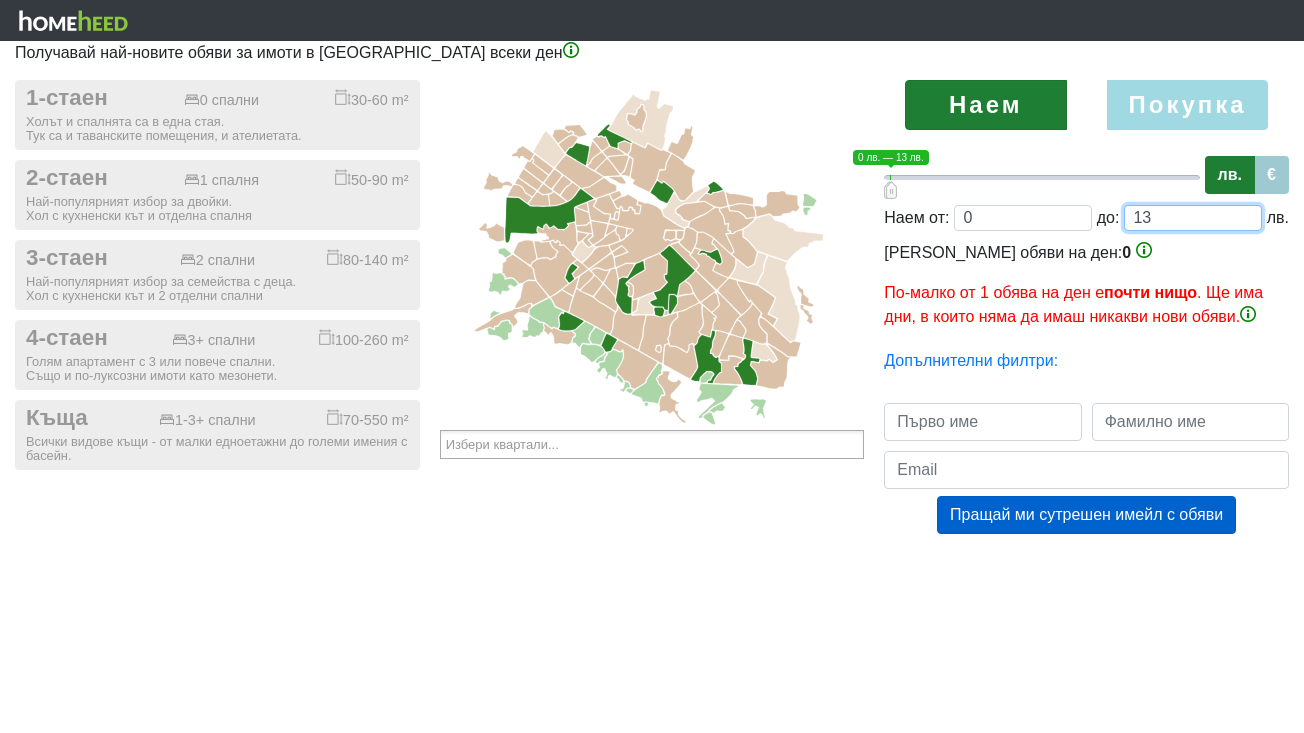 type on "0;130" 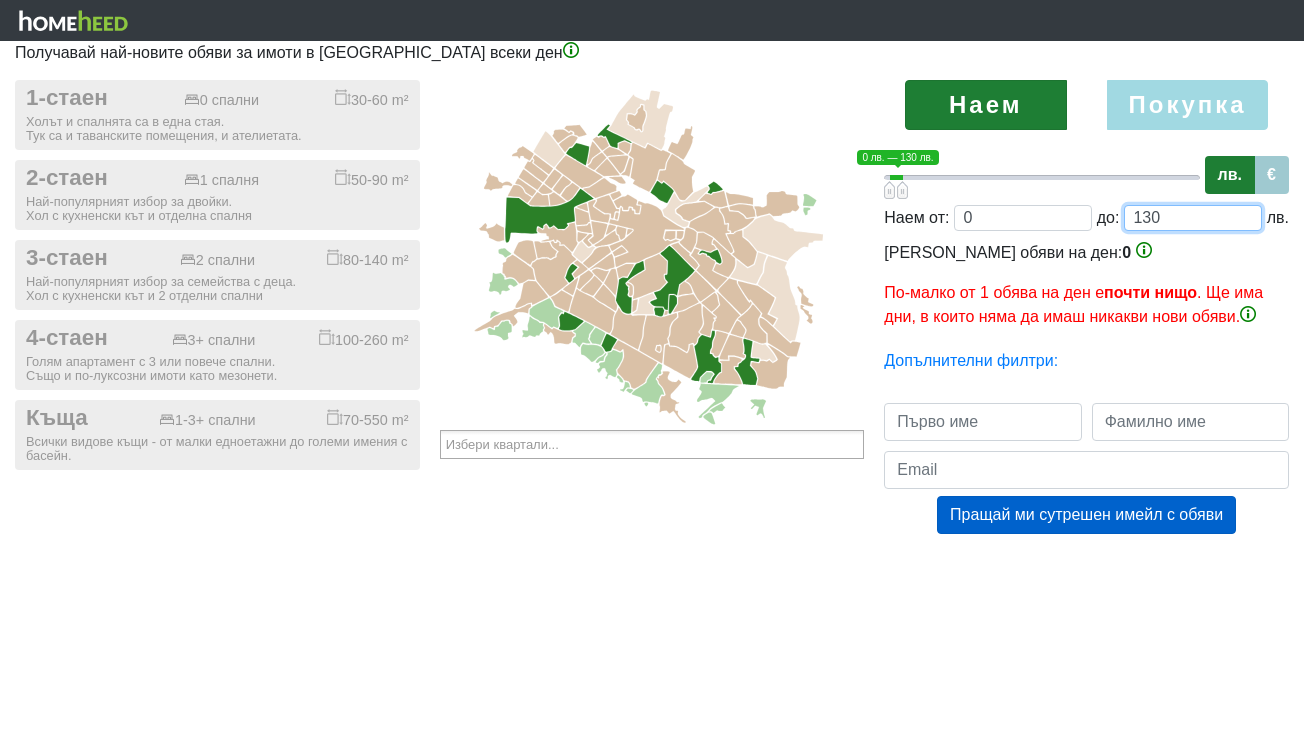 type on "0;1300" 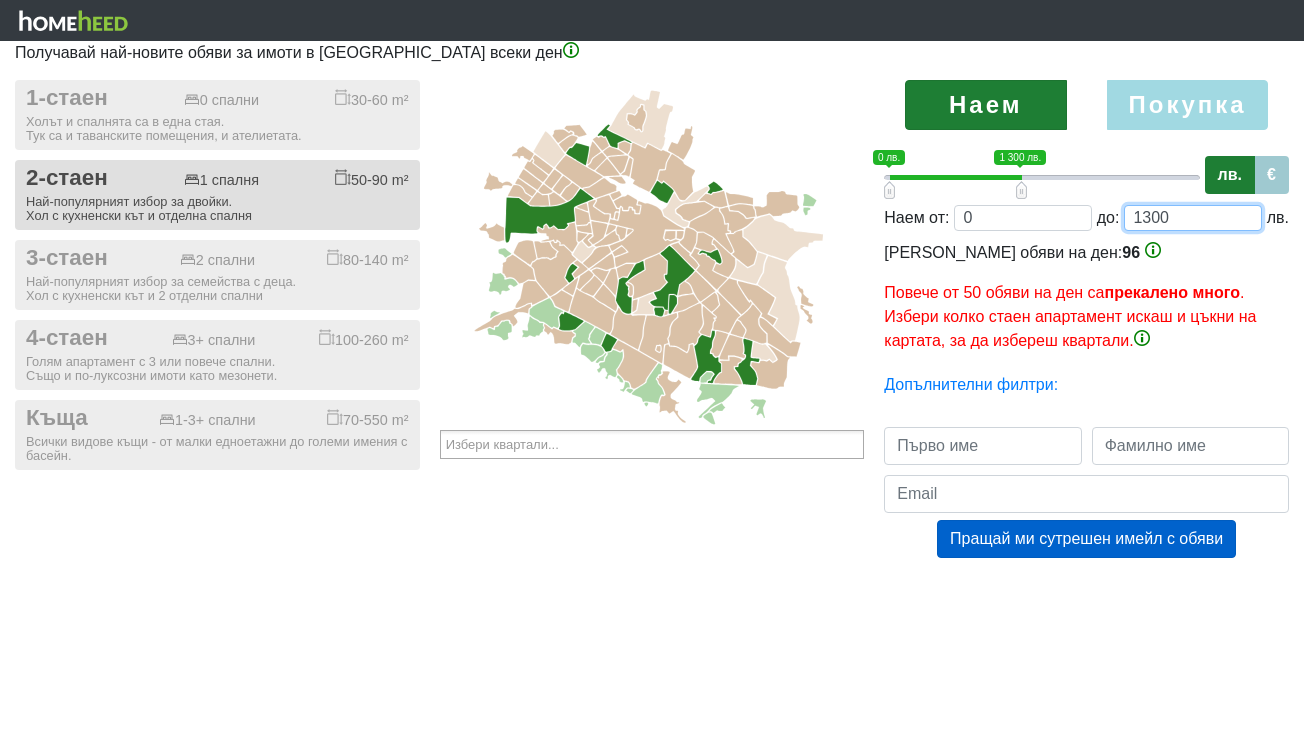 type on "1300" 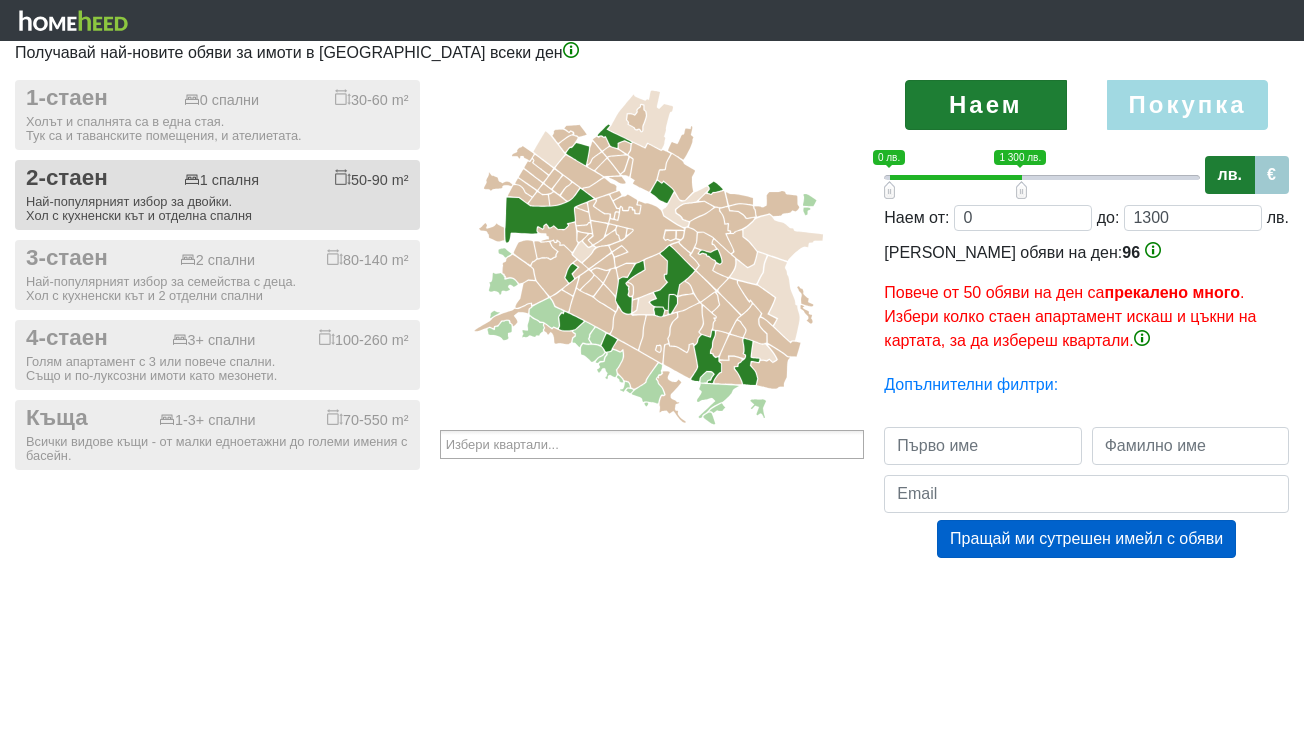 click on "Най-популярният избор за двойки. Хол с кухненски кът и отделна спалня" at bounding box center (217, 209) 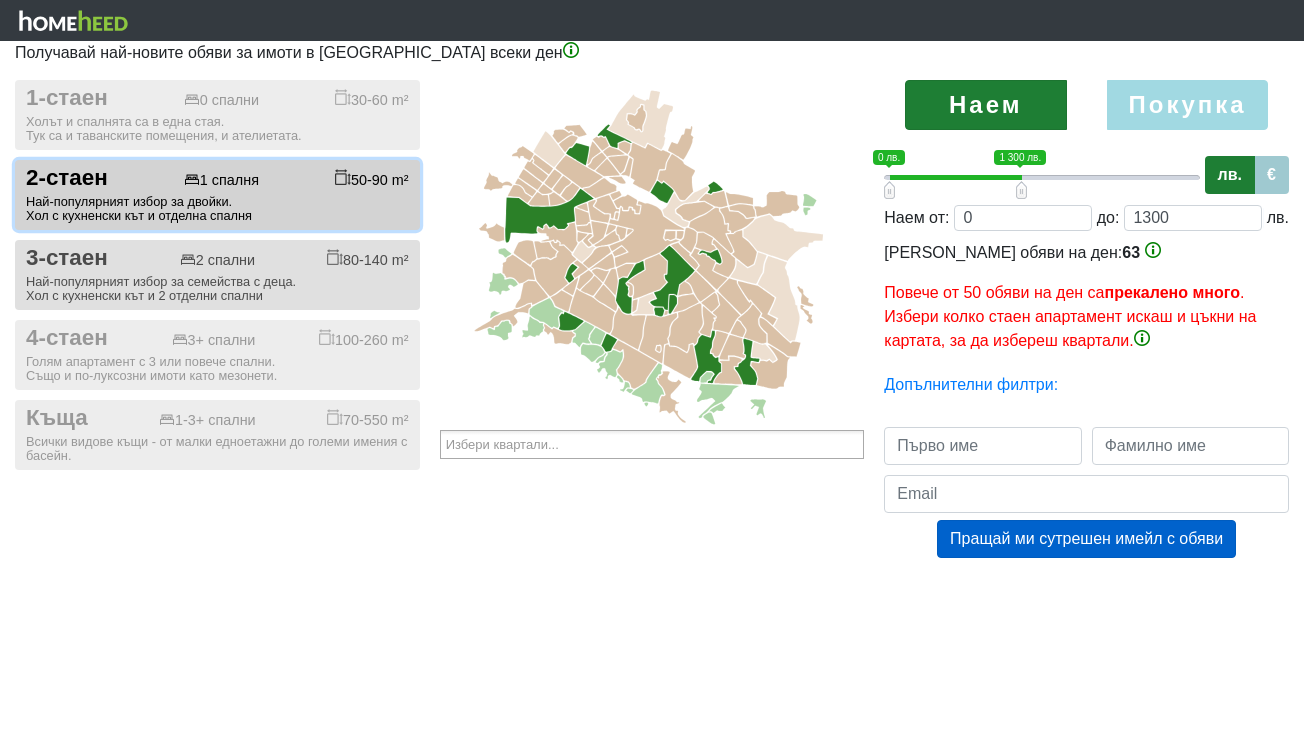 click on "Най-популярният избор за семейства с деца. Хол с кухненски кът и 2 отделни спални" at bounding box center [217, 289] 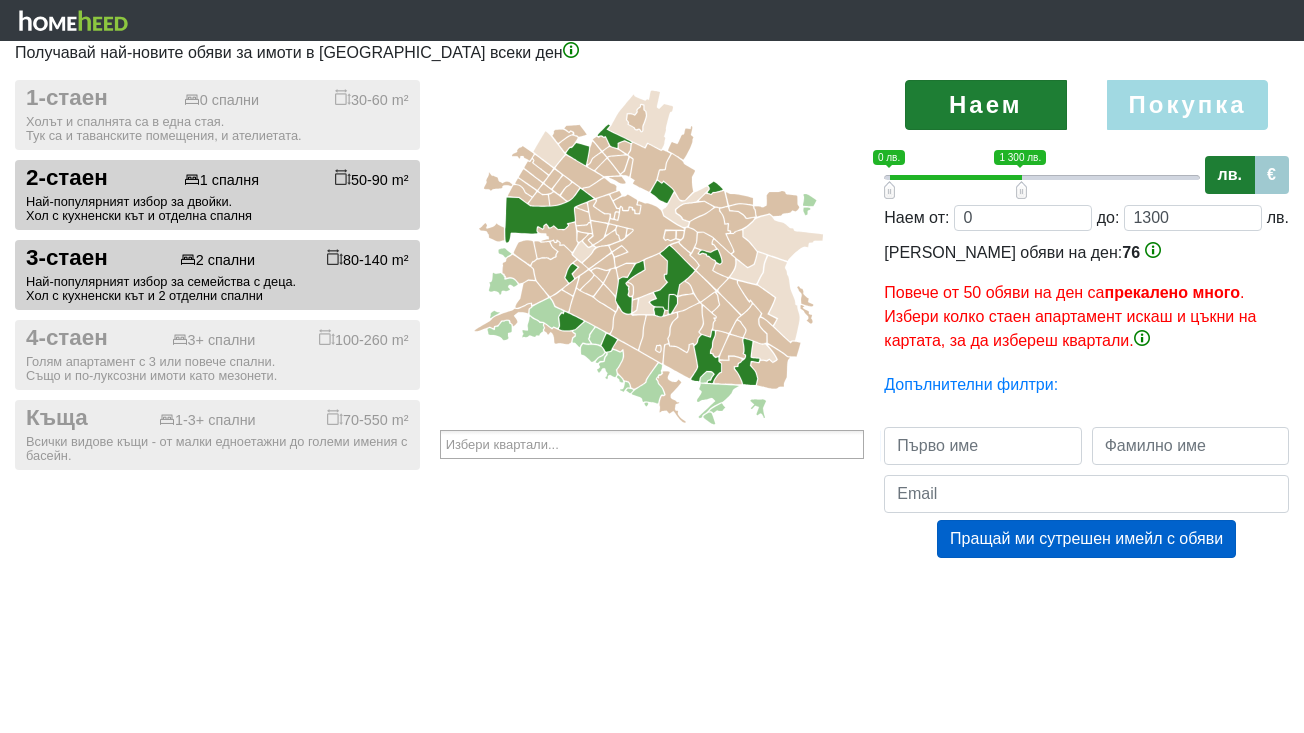type 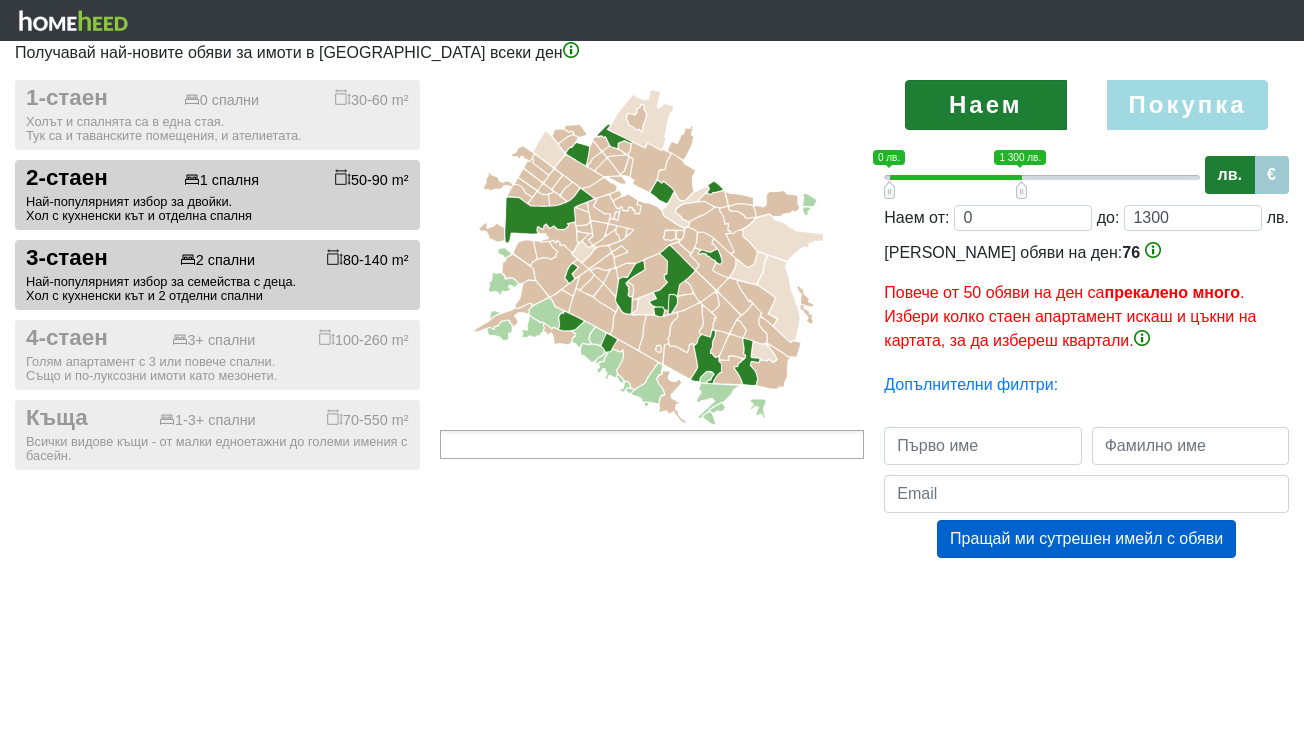 click at bounding box center (652, 444) 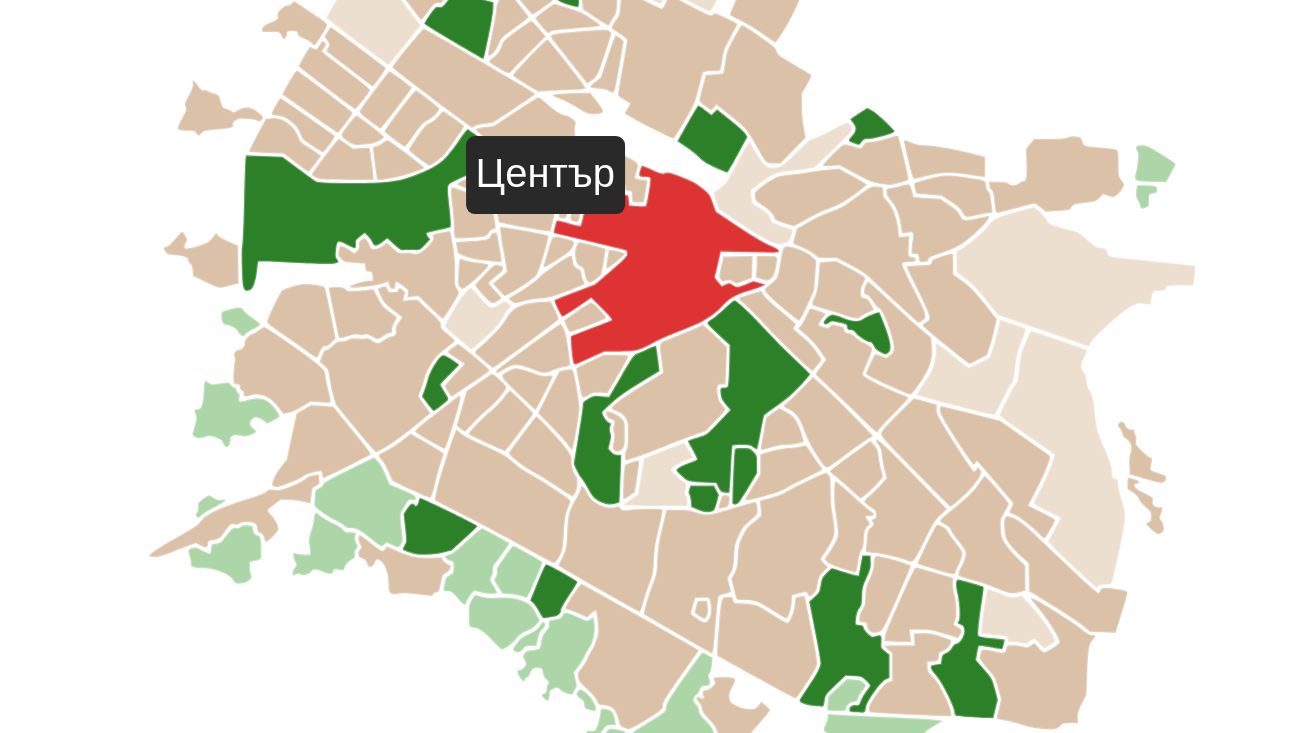 click 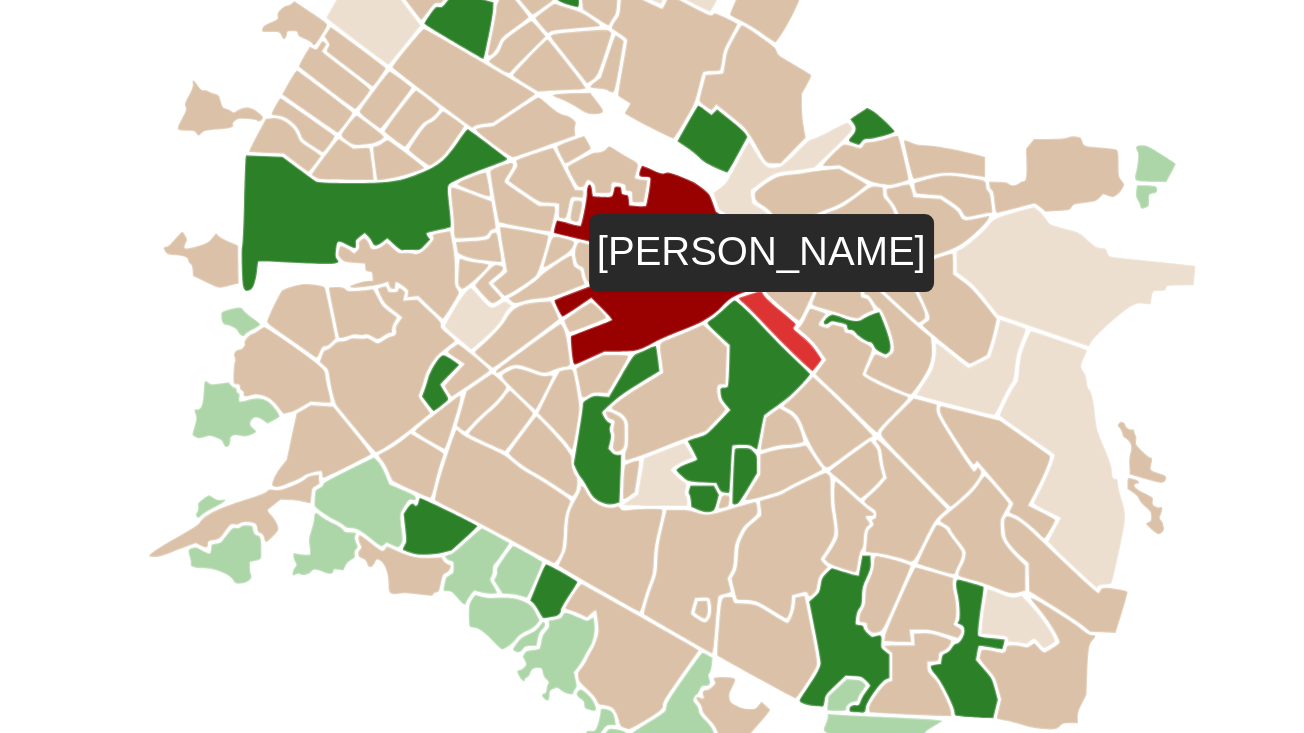 click 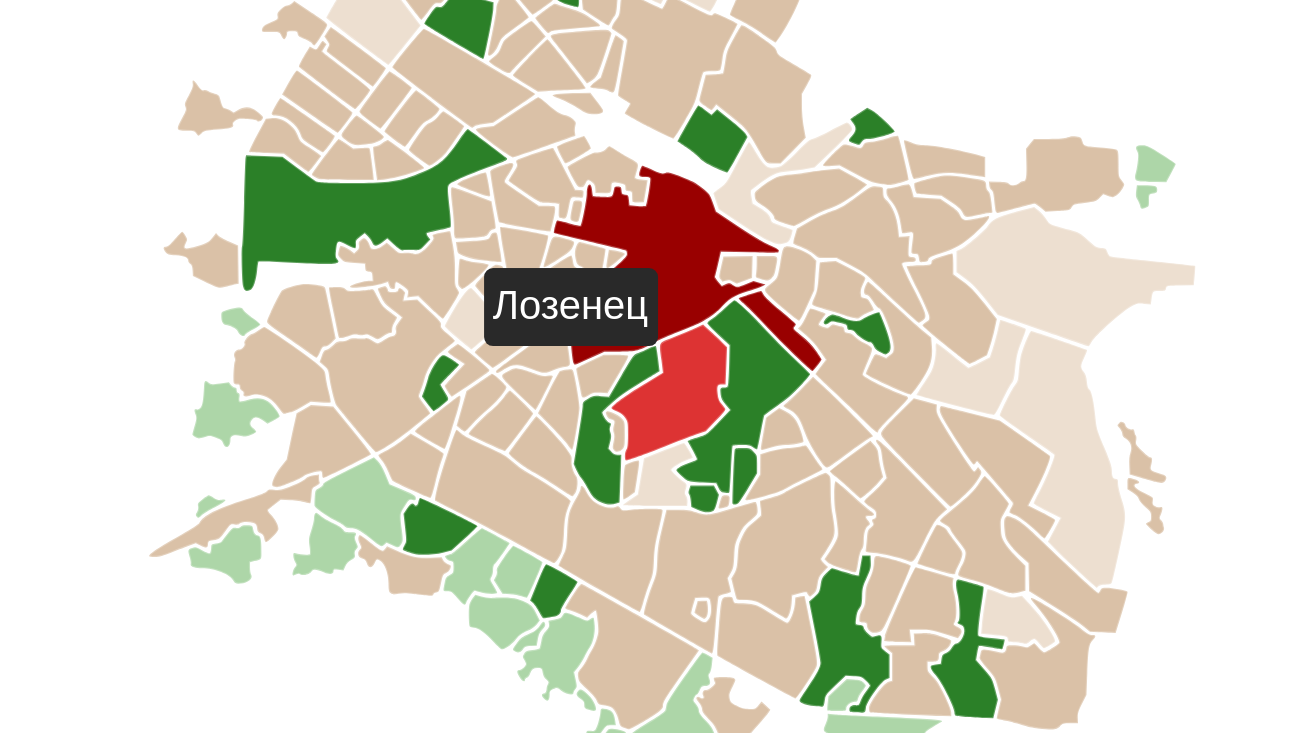 click 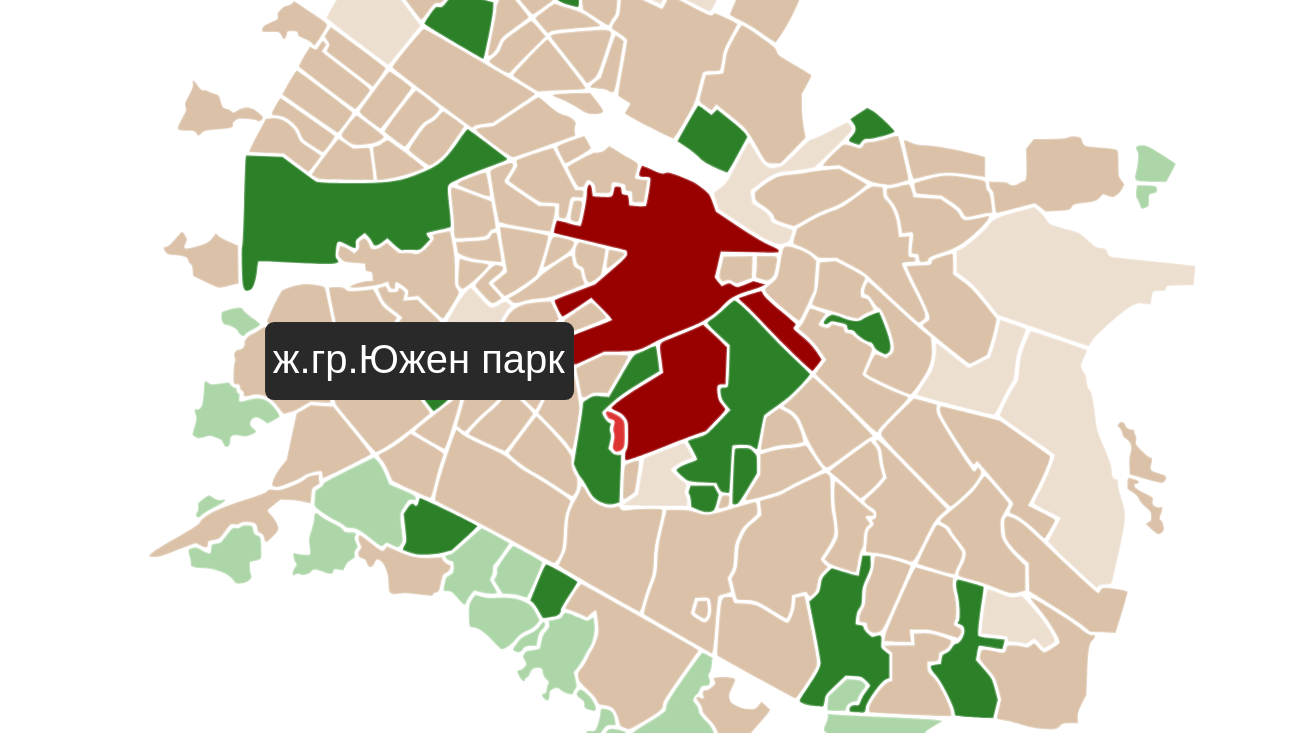 click 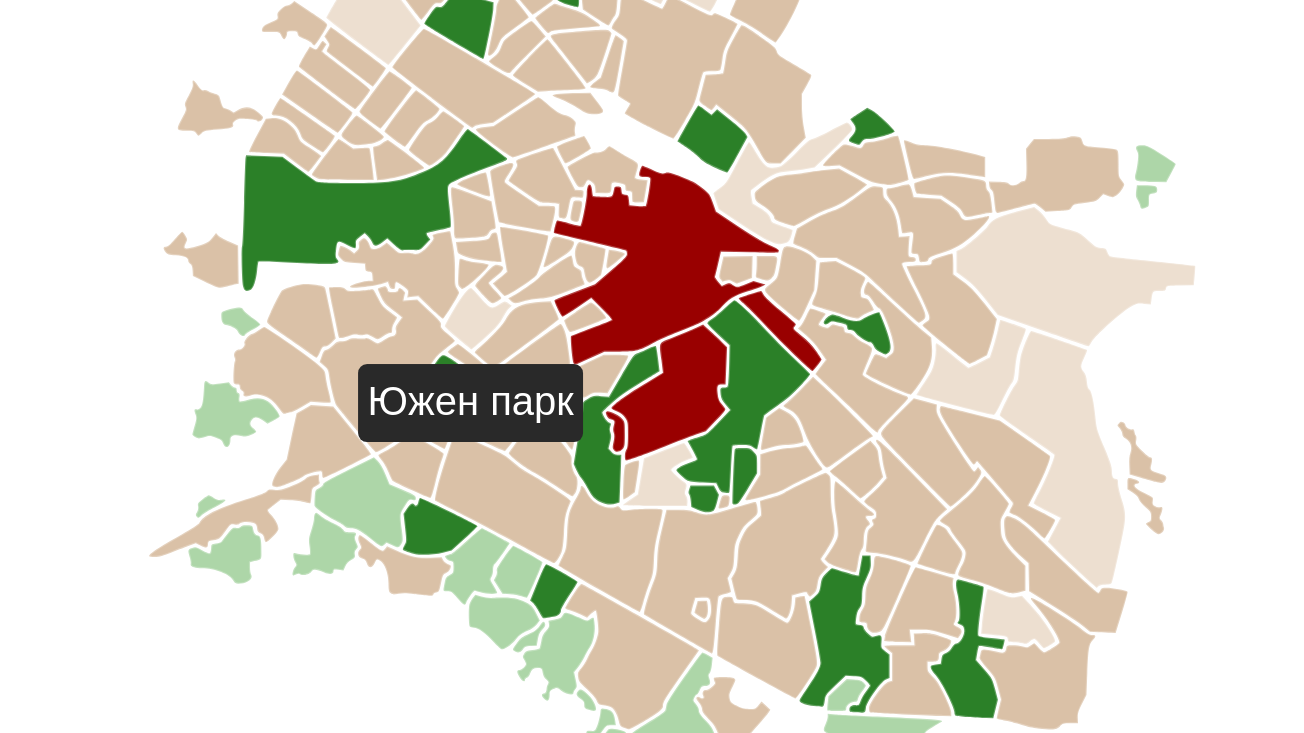 click 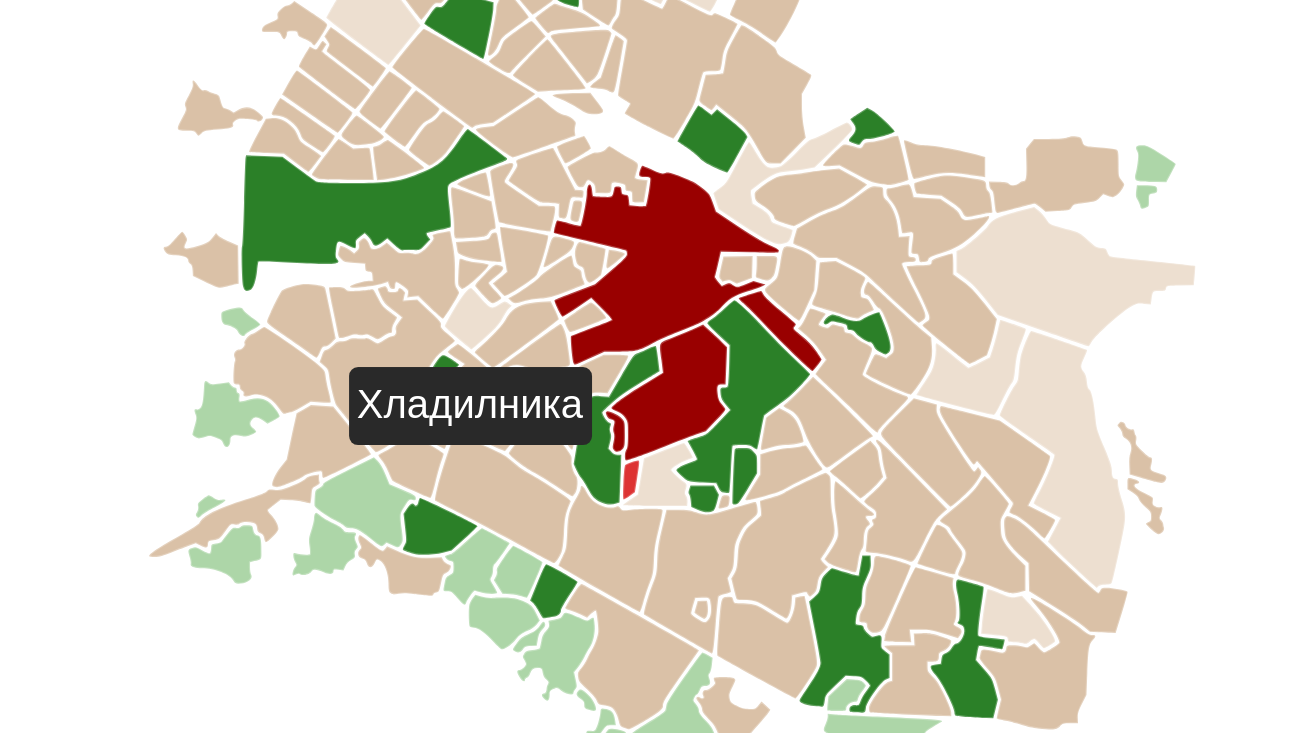 click 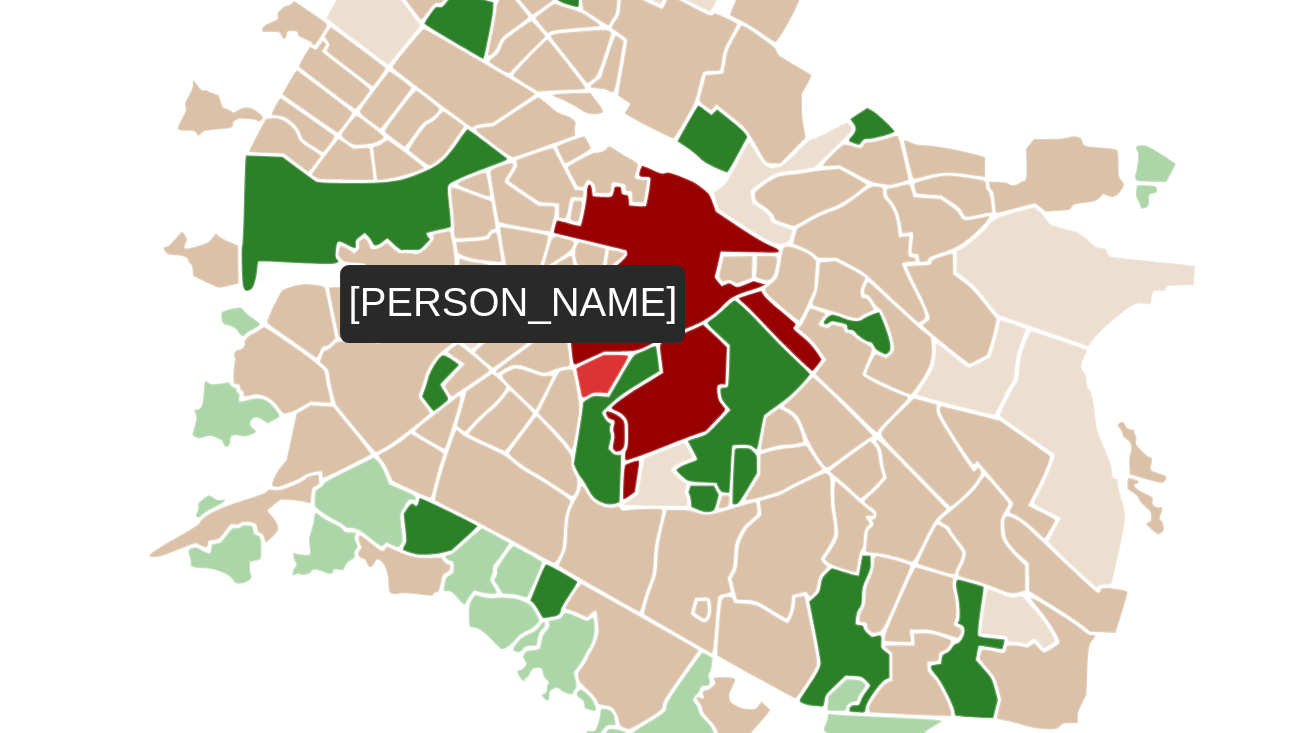click 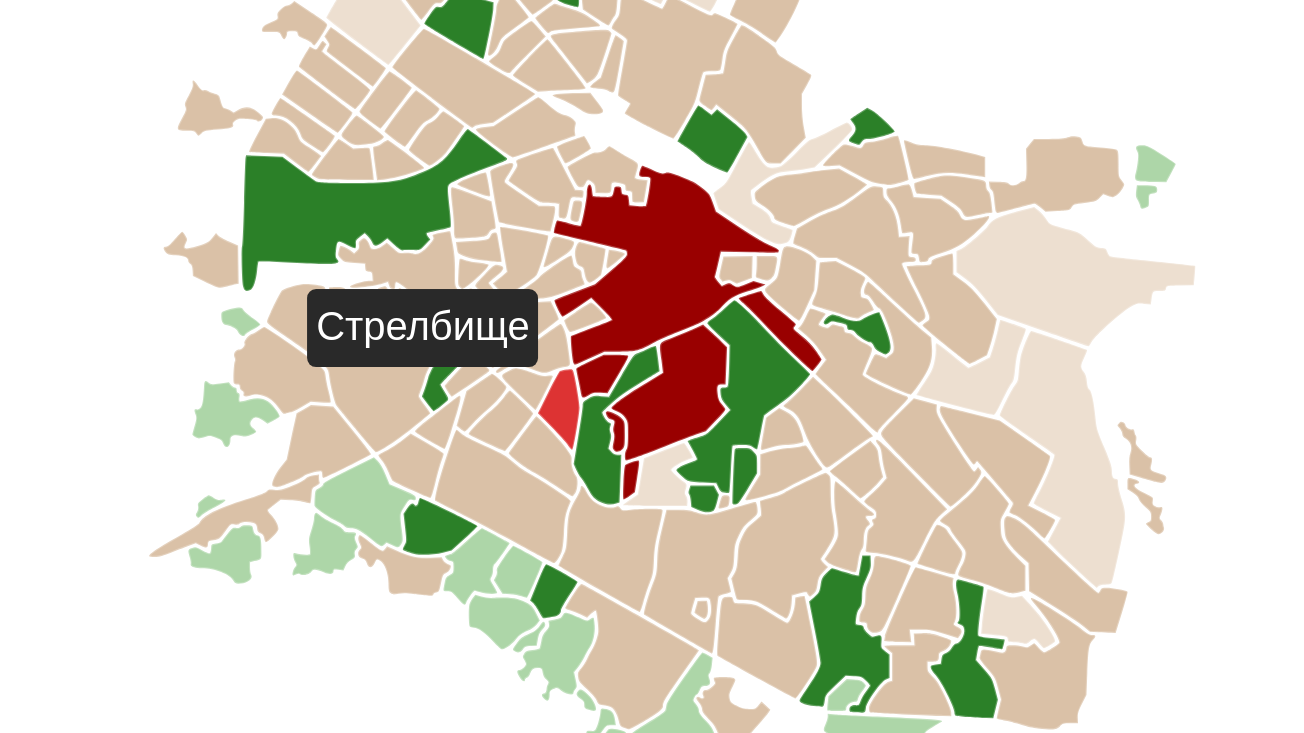 click 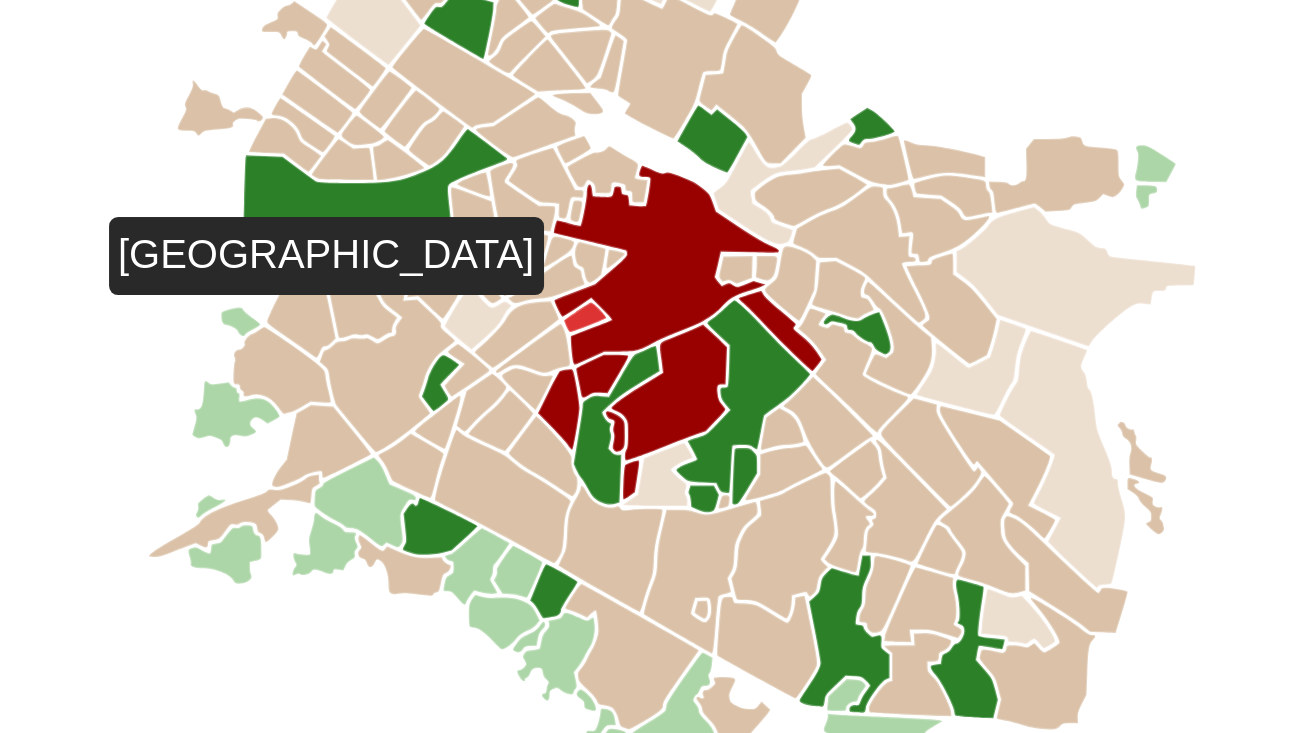 click 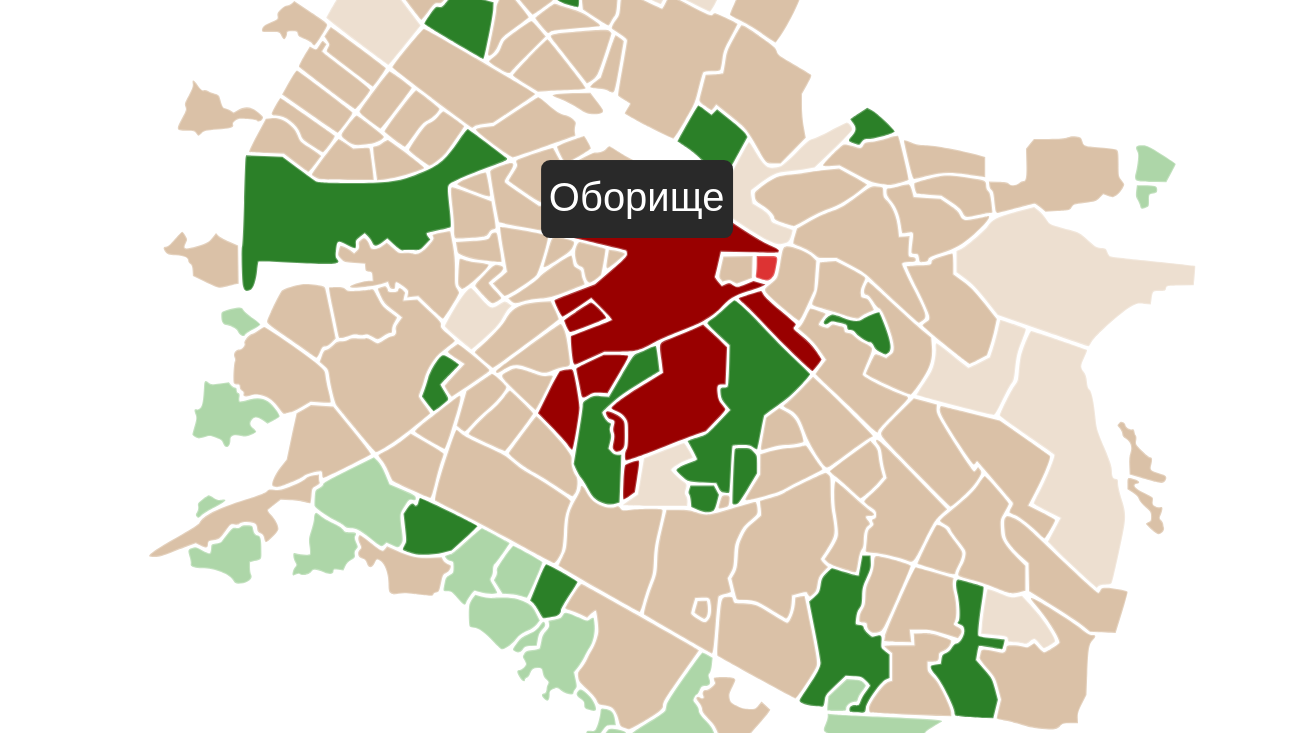 click 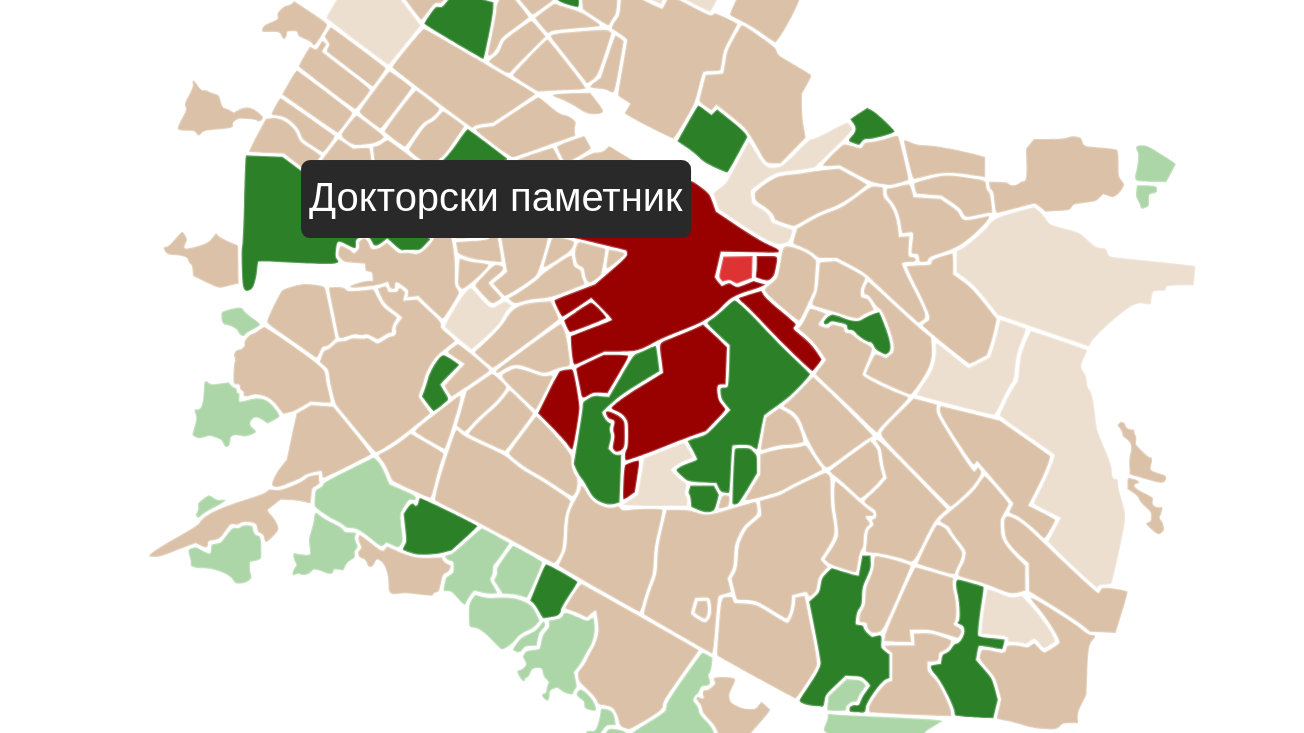 click 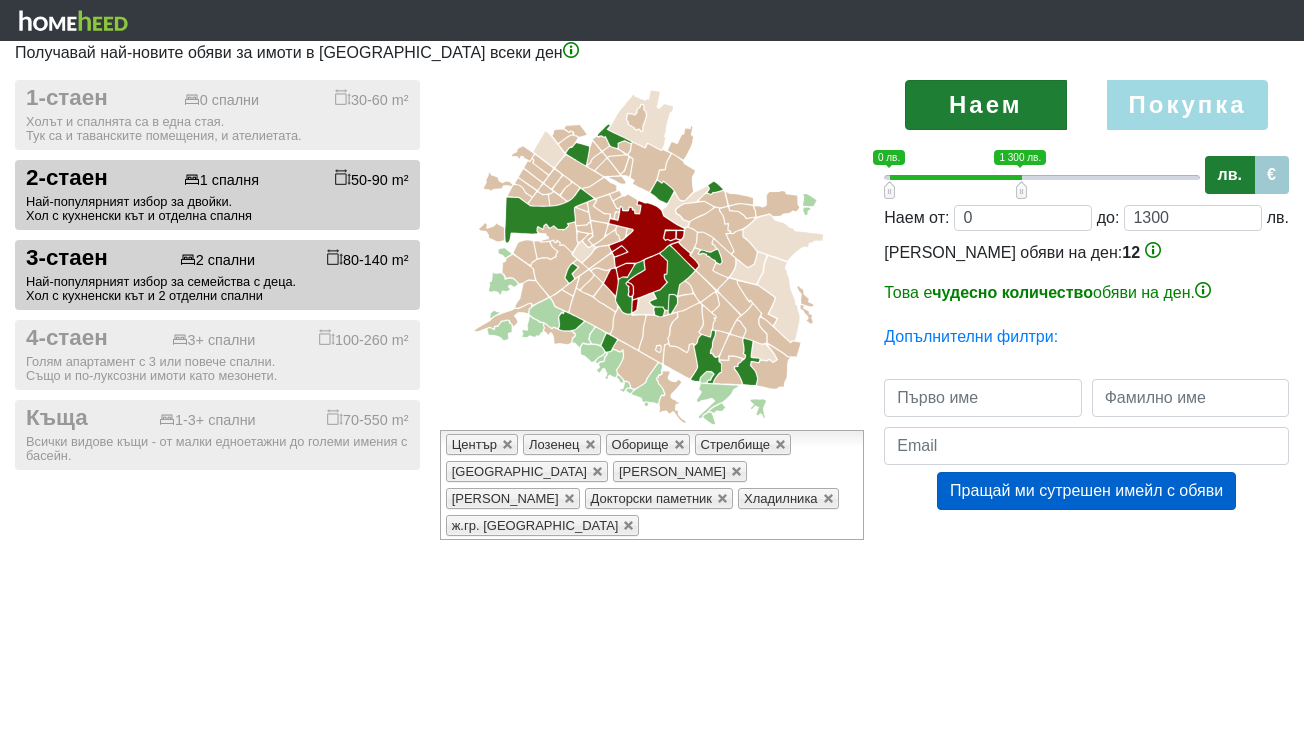 scroll, scrollTop: 1, scrollLeft: 0, axis: vertical 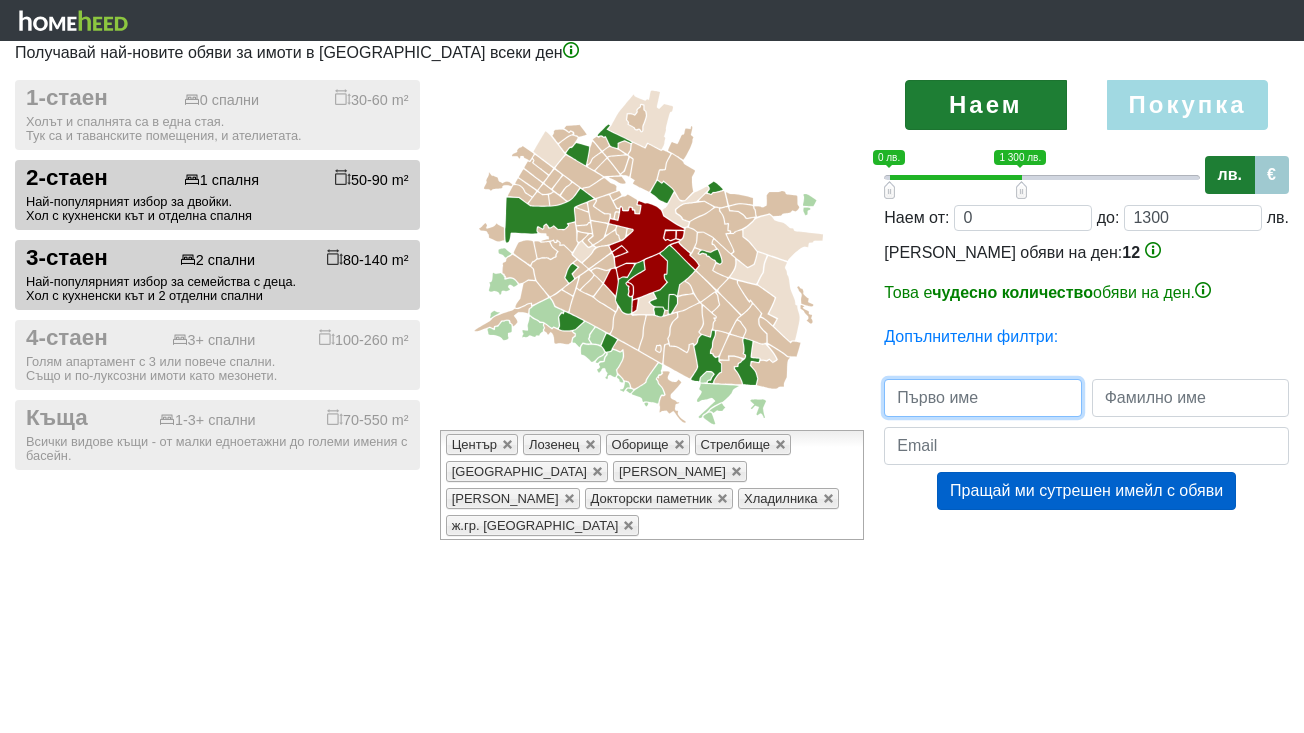 click at bounding box center (982, 398) 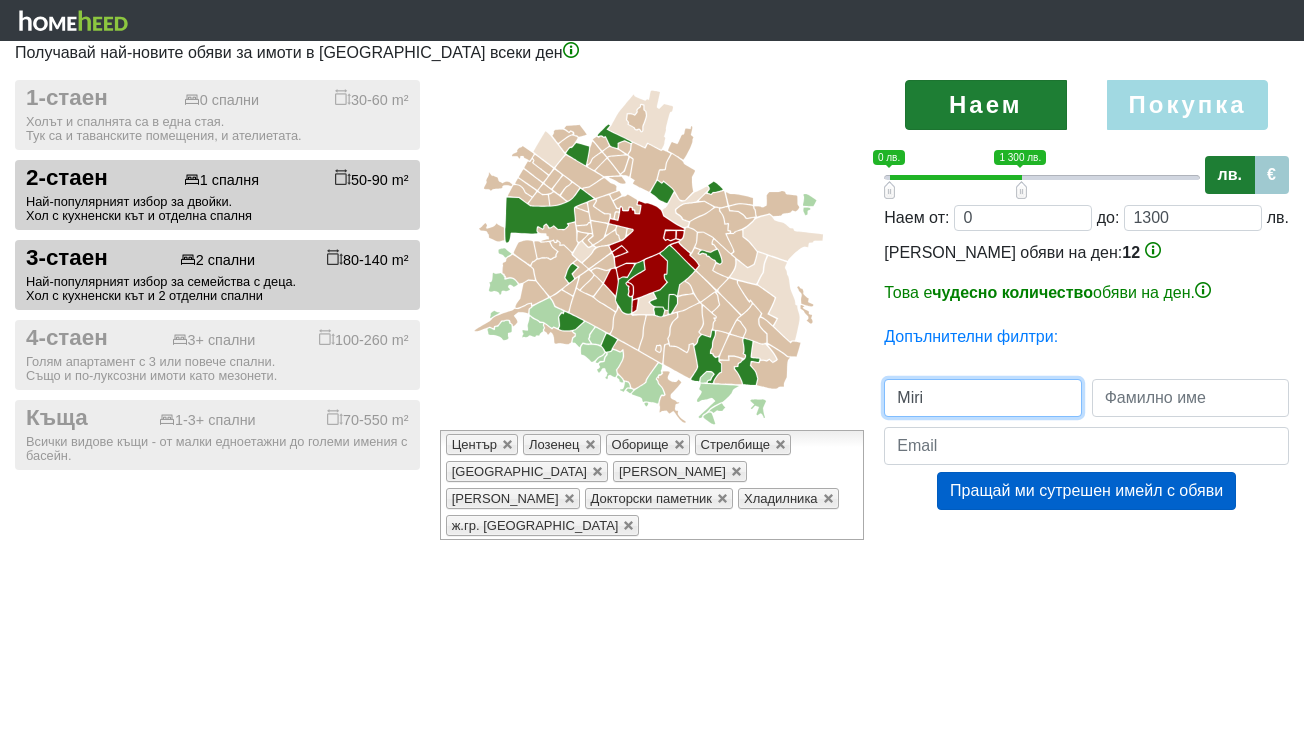 type on "Miri" 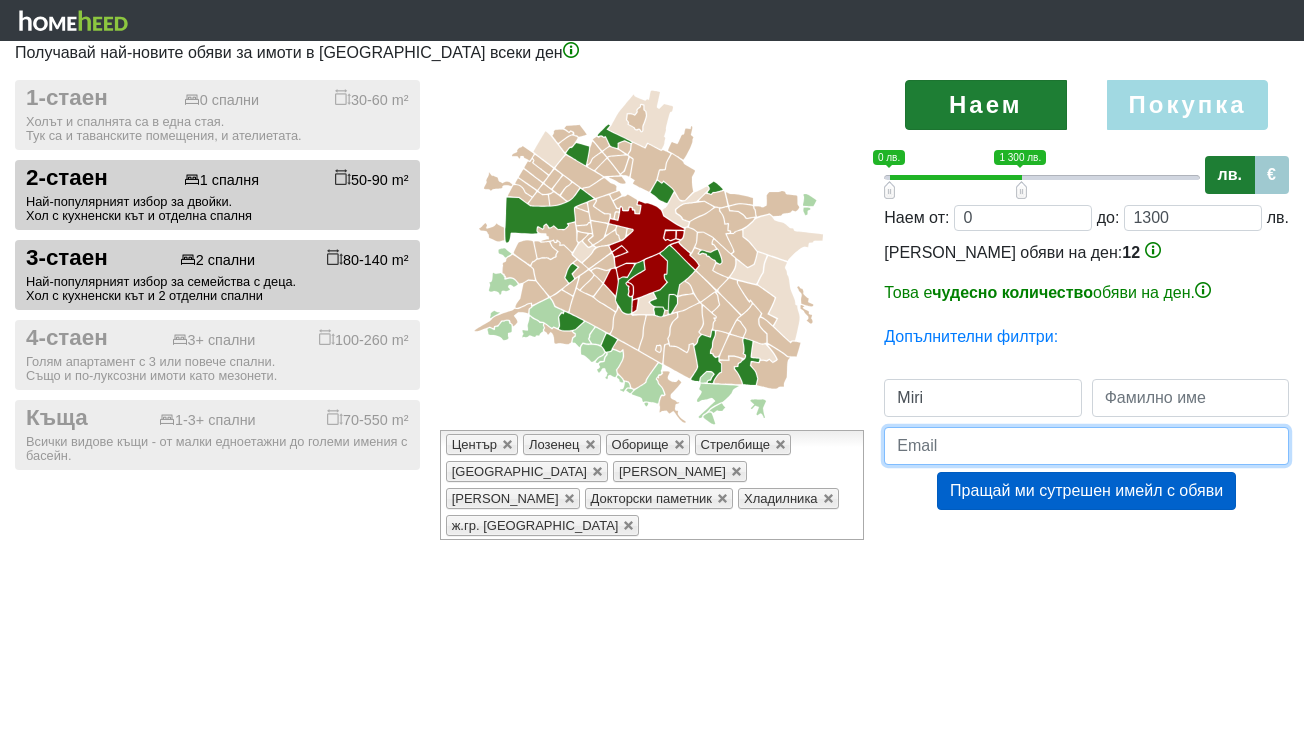 click at bounding box center [1086, 446] 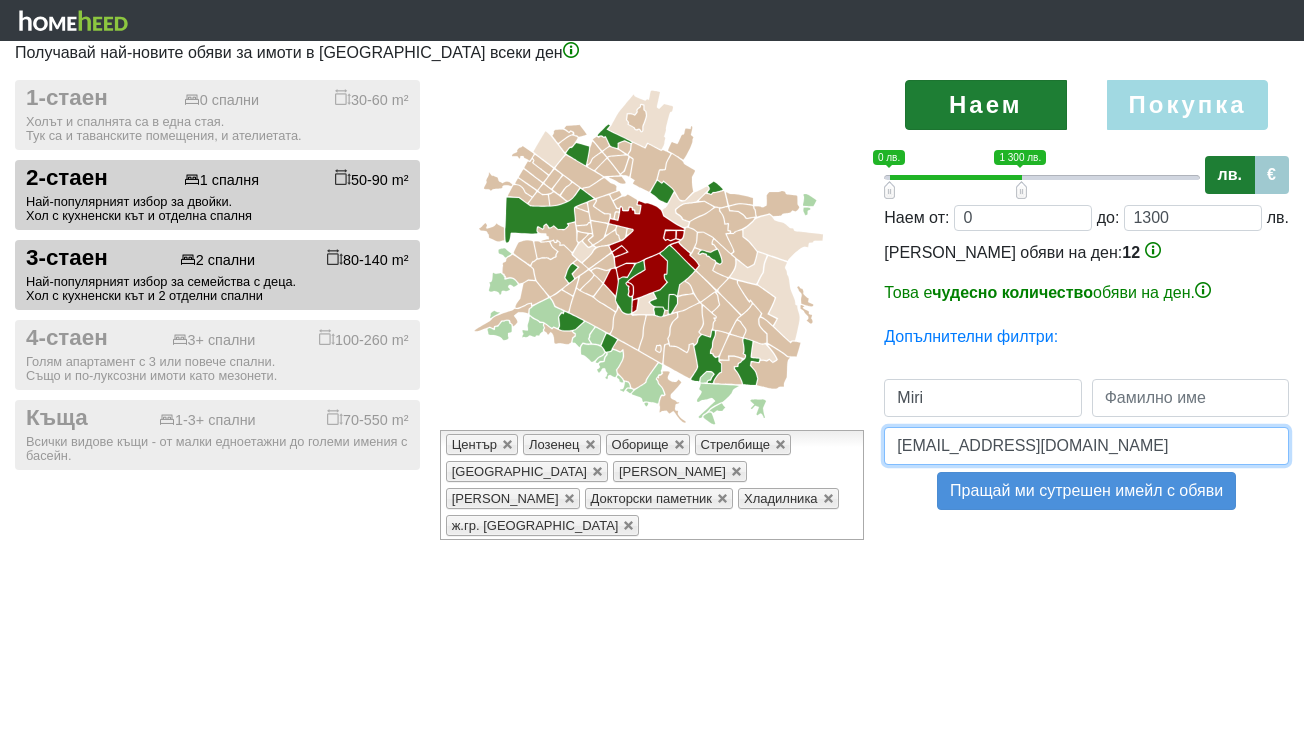 type on "[EMAIL_ADDRESS][DOMAIN_NAME]" 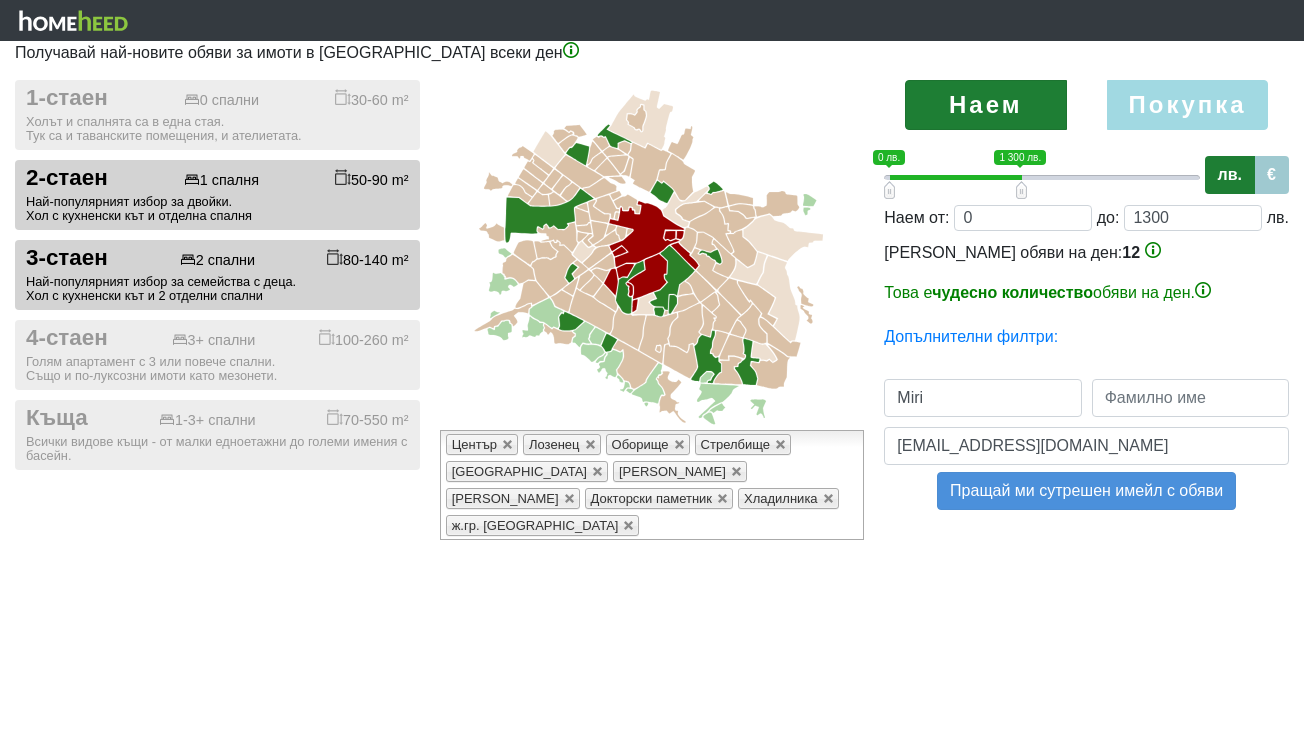 click on "Пращай ми сутрешен имейл с обяви" at bounding box center (1086, 491) 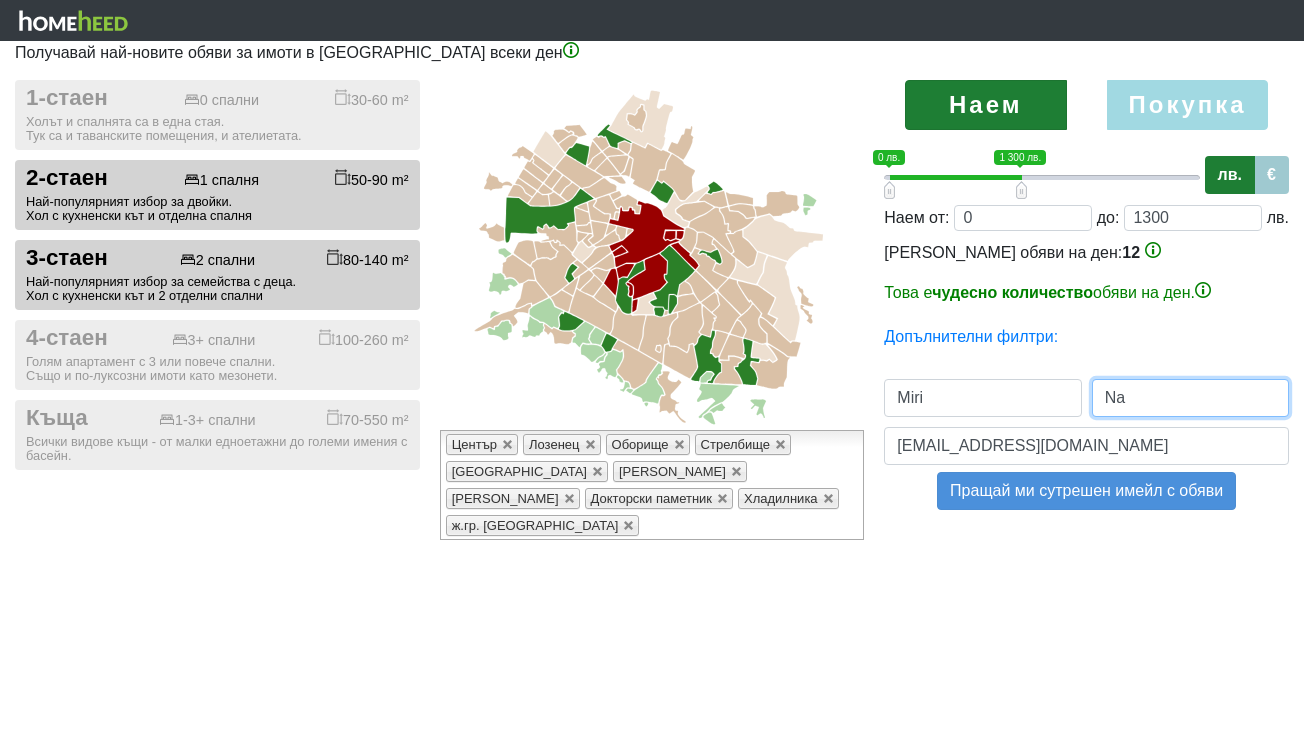 type on "Na" 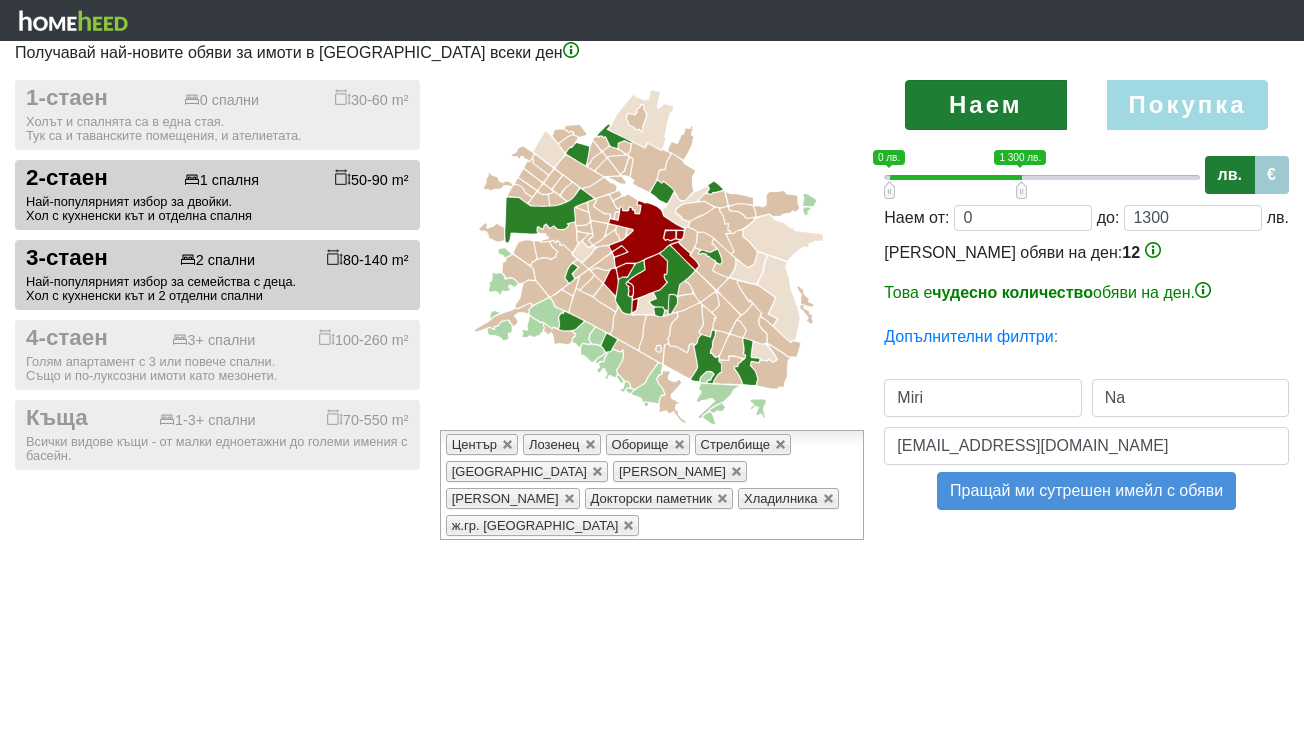 click on "Пращай ми сутрешен имейл с обяви" at bounding box center (1086, 491) 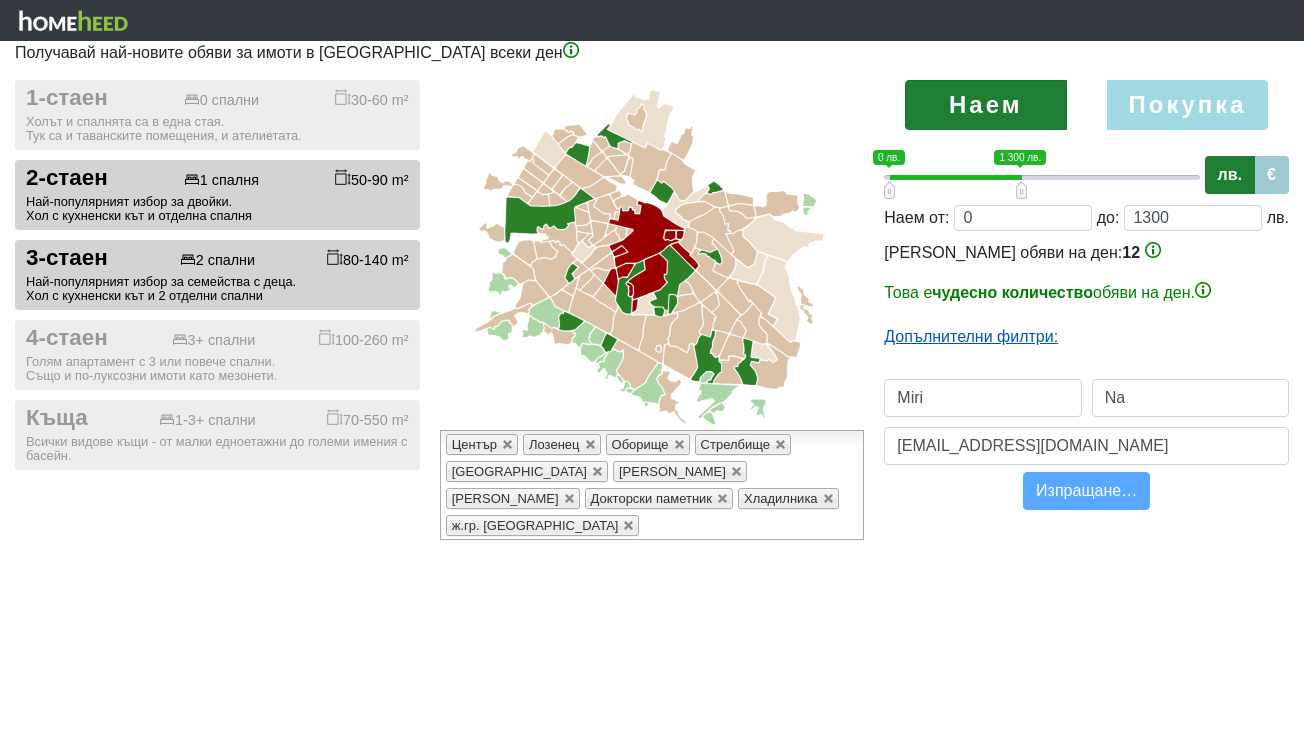 click on "Допълнителни филтри:" at bounding box center [971, 336] 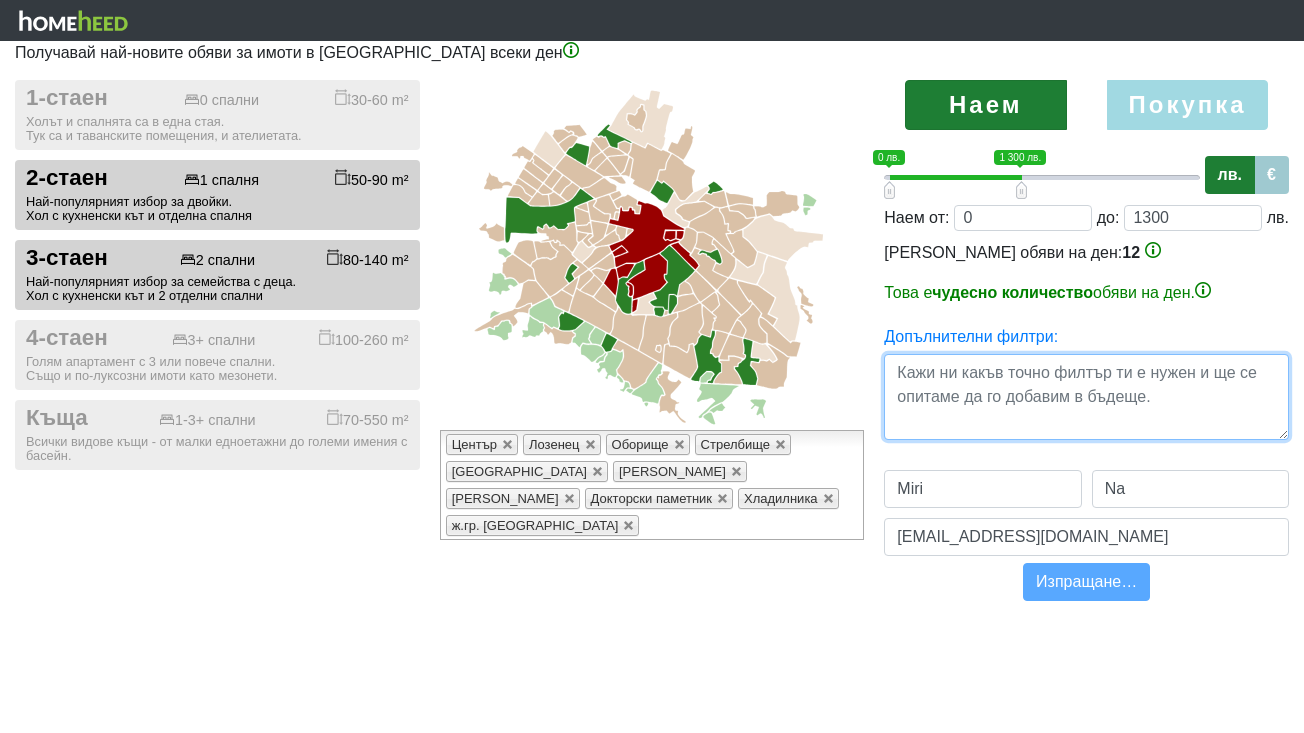 click at bounding box center (1086, 397) 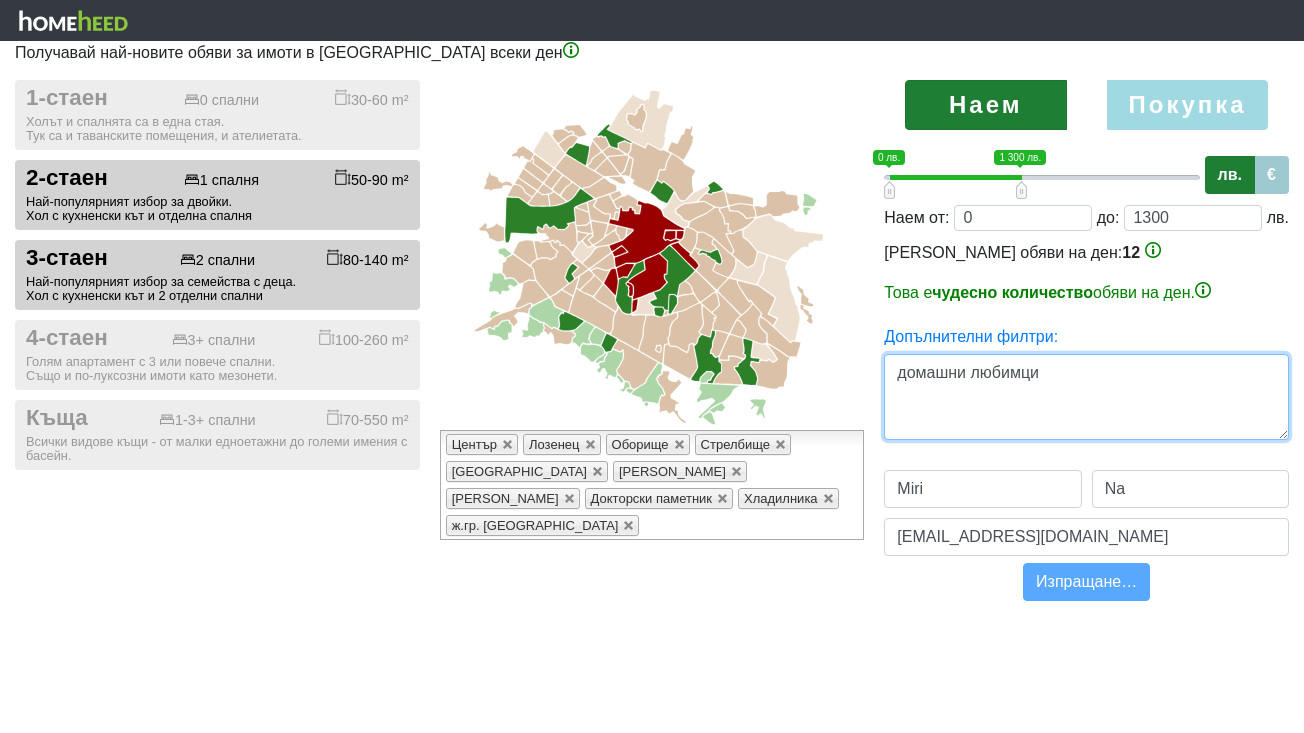type on "домашни любимци" 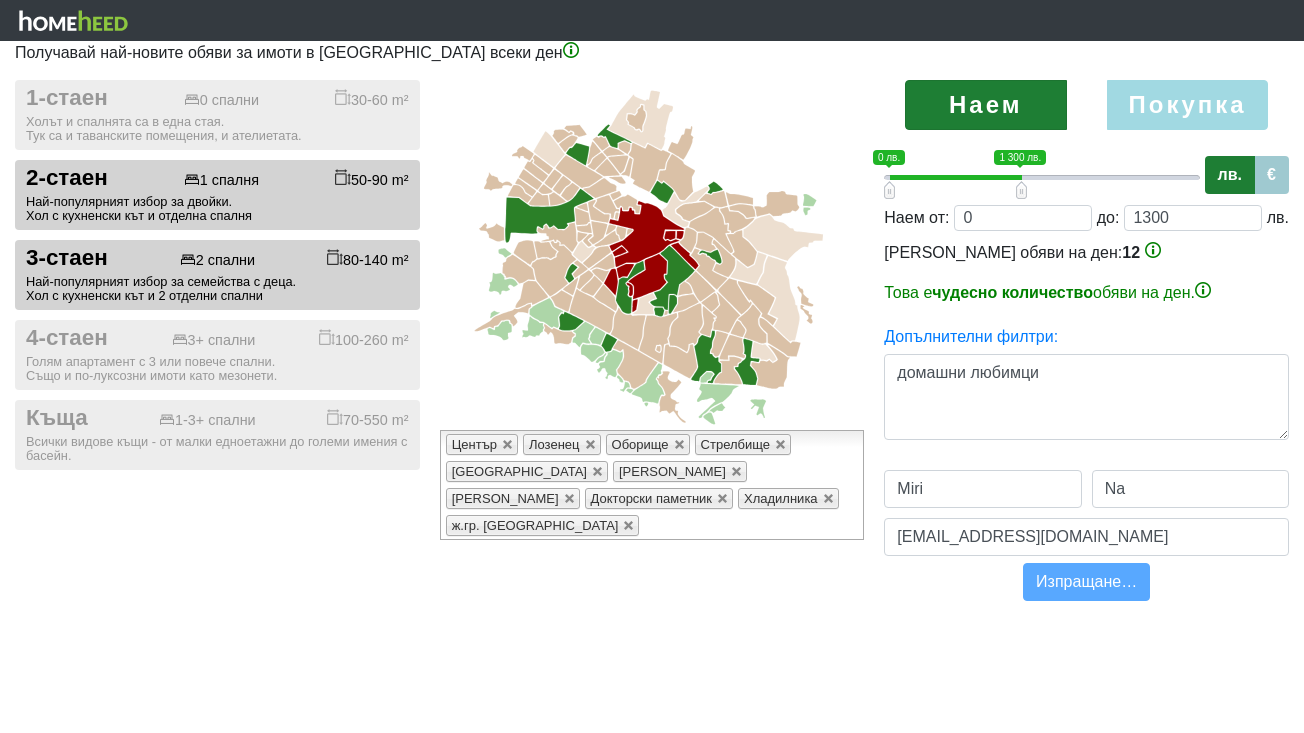 click on "Изпращане…" at bounding box center [1086, 582] 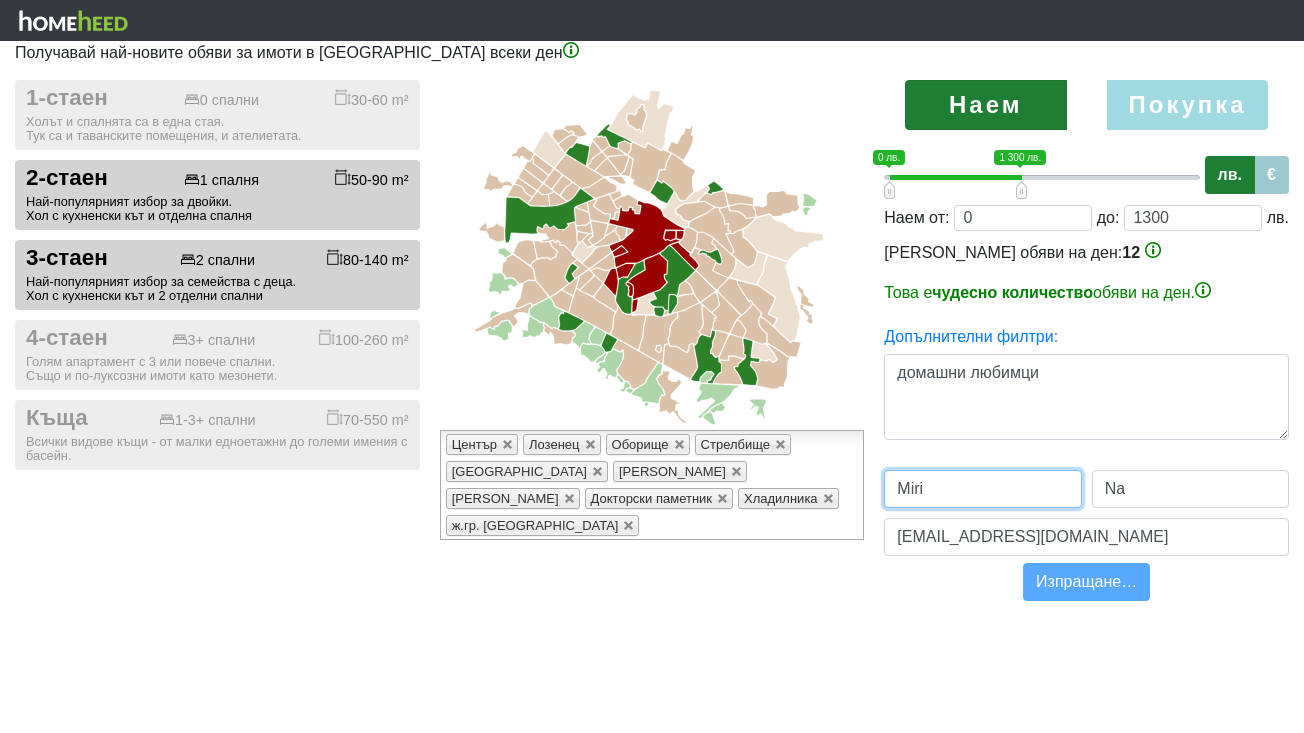 click on "Miri" at bounding box center (982, 489) 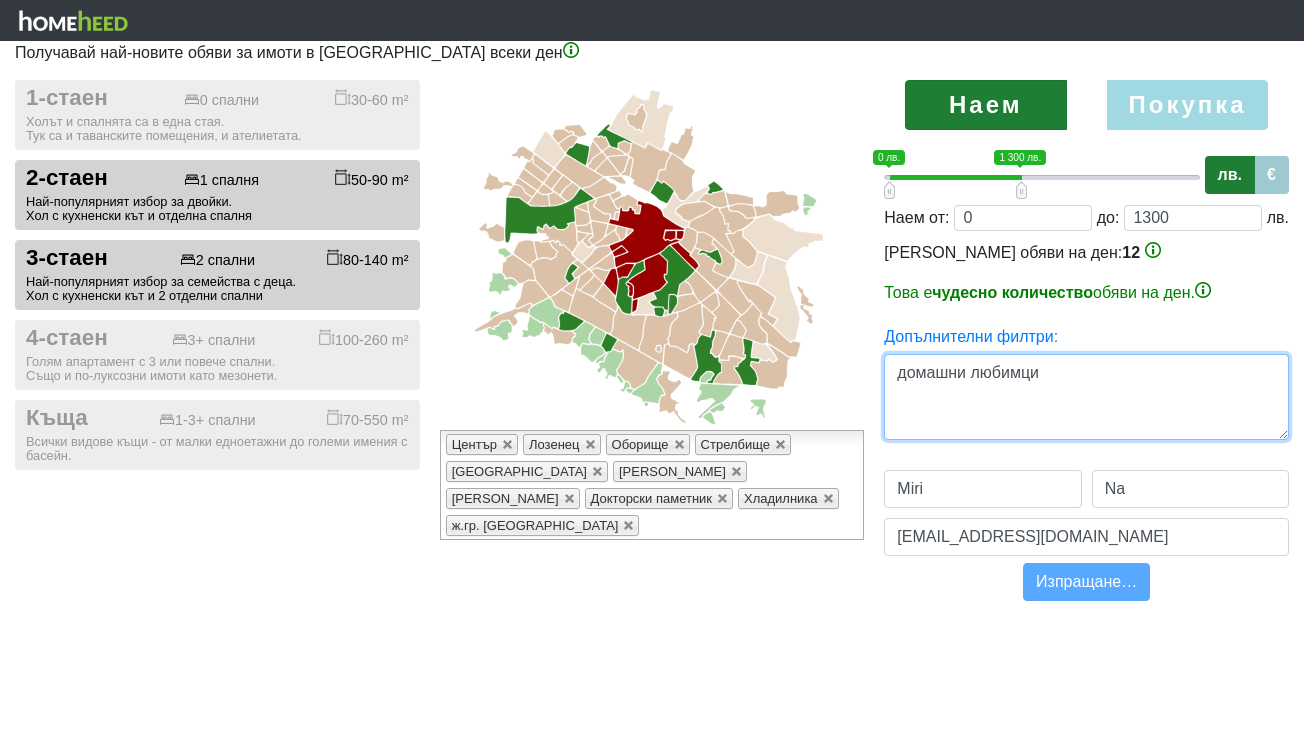 click on "домашни любимци" at bounding box center [1086, 397] 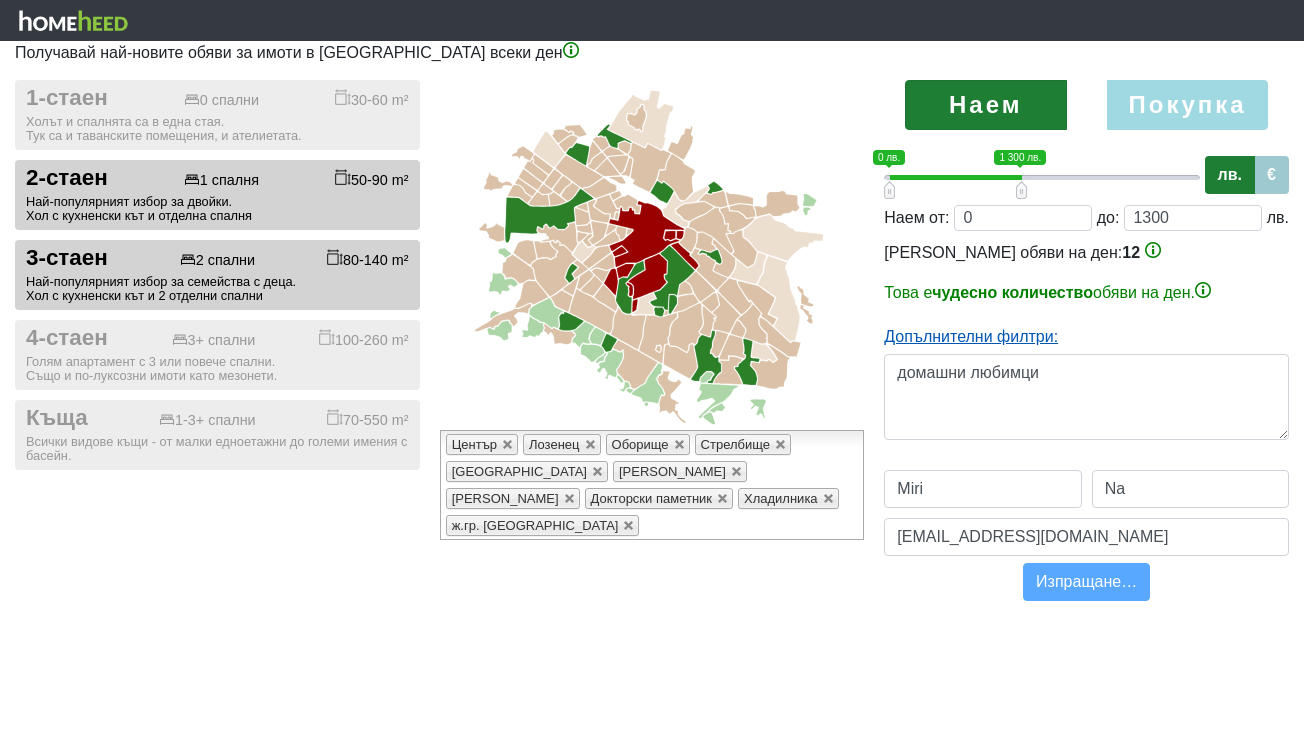 click on "Допълнителни филтри:" at bounding box center [971, 336] 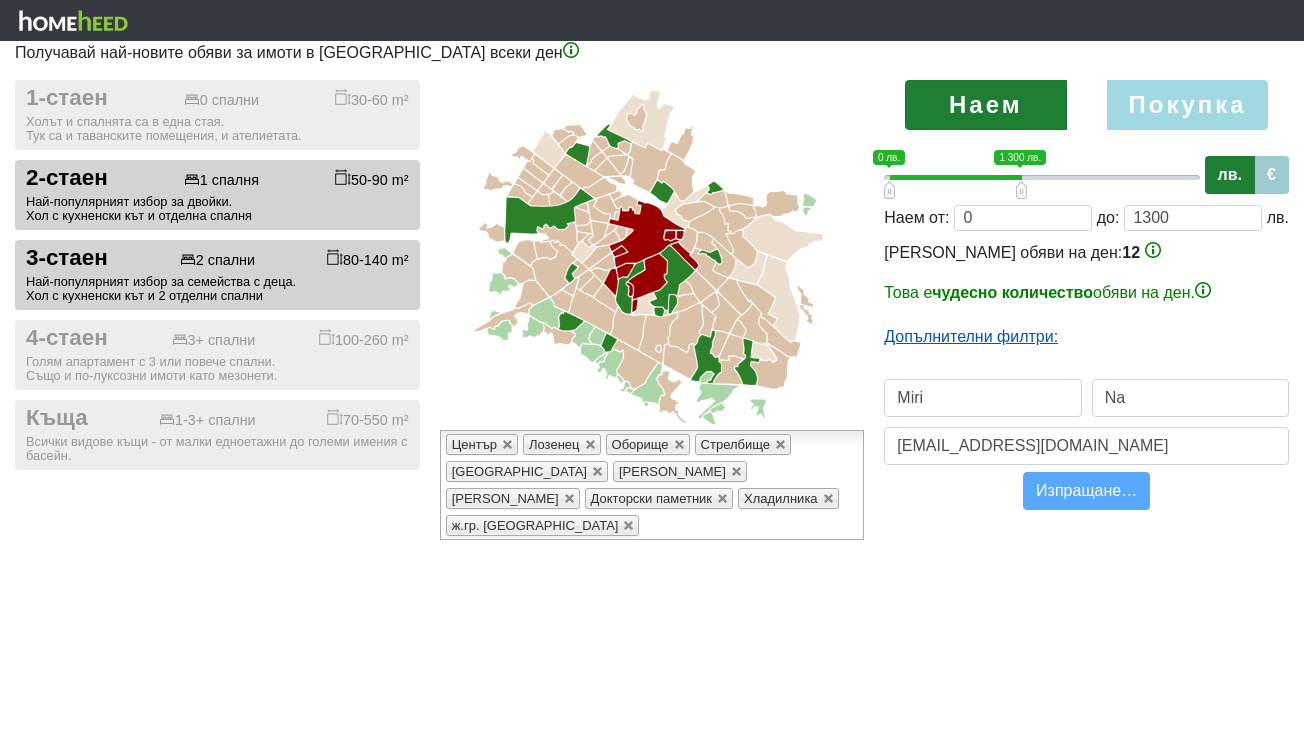 click on "Допълнителни филтри:" at bounding box center [971, 336] 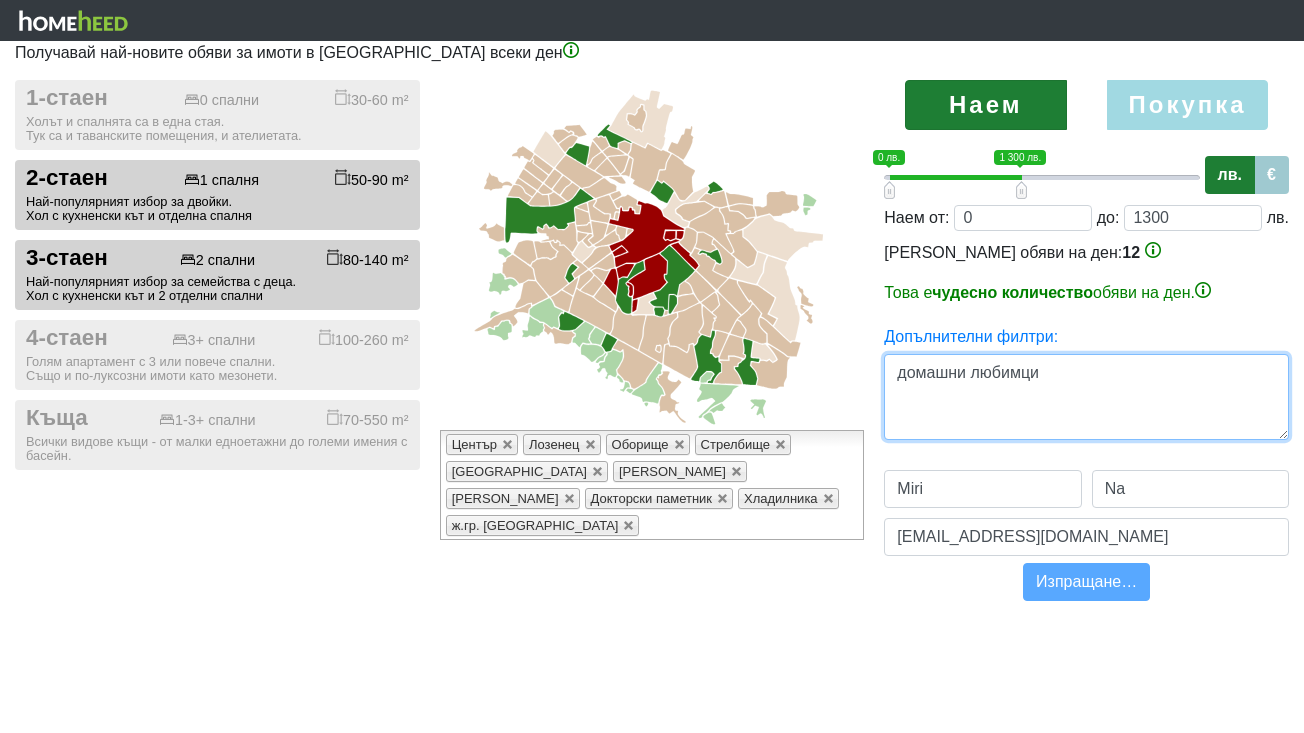 click on "домашни любимци" at bounding box center (1086, 397) 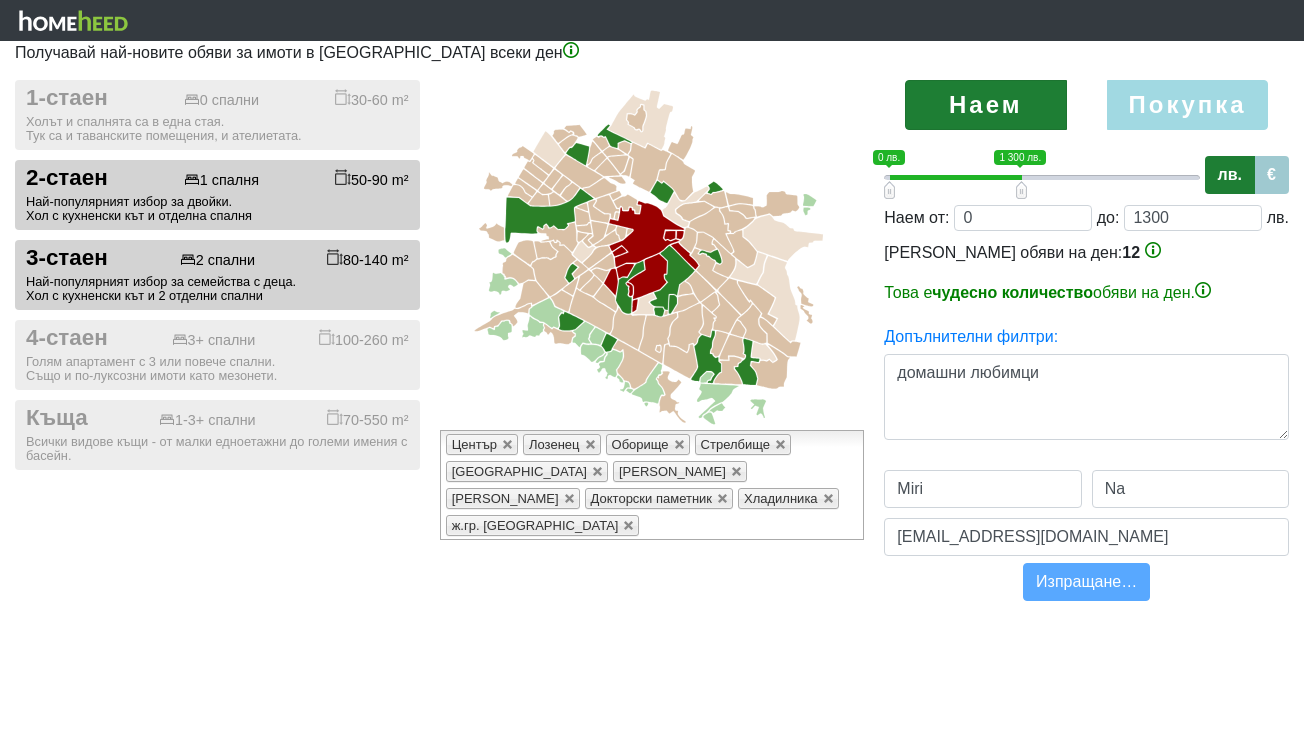 click on "Изпращане…" at bounding box center (1086, 582) 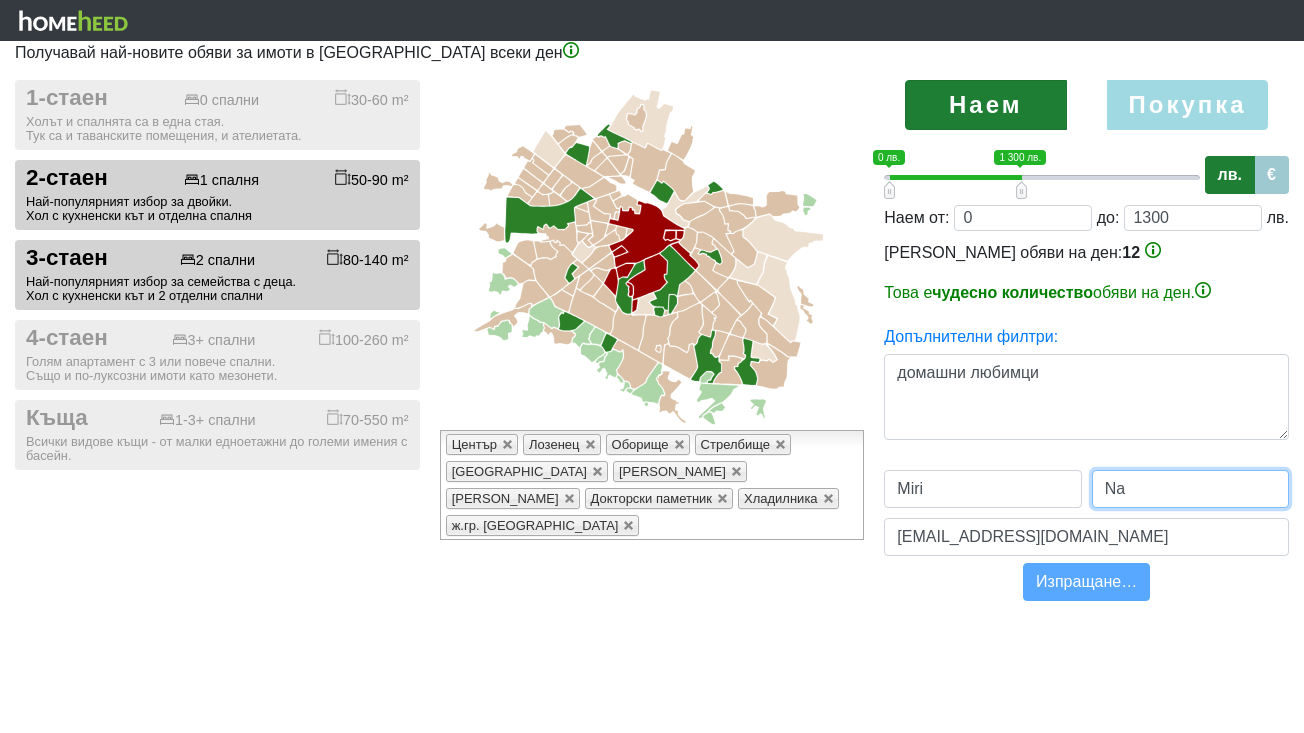 click on "Na" at bounding box center (1190, 489) 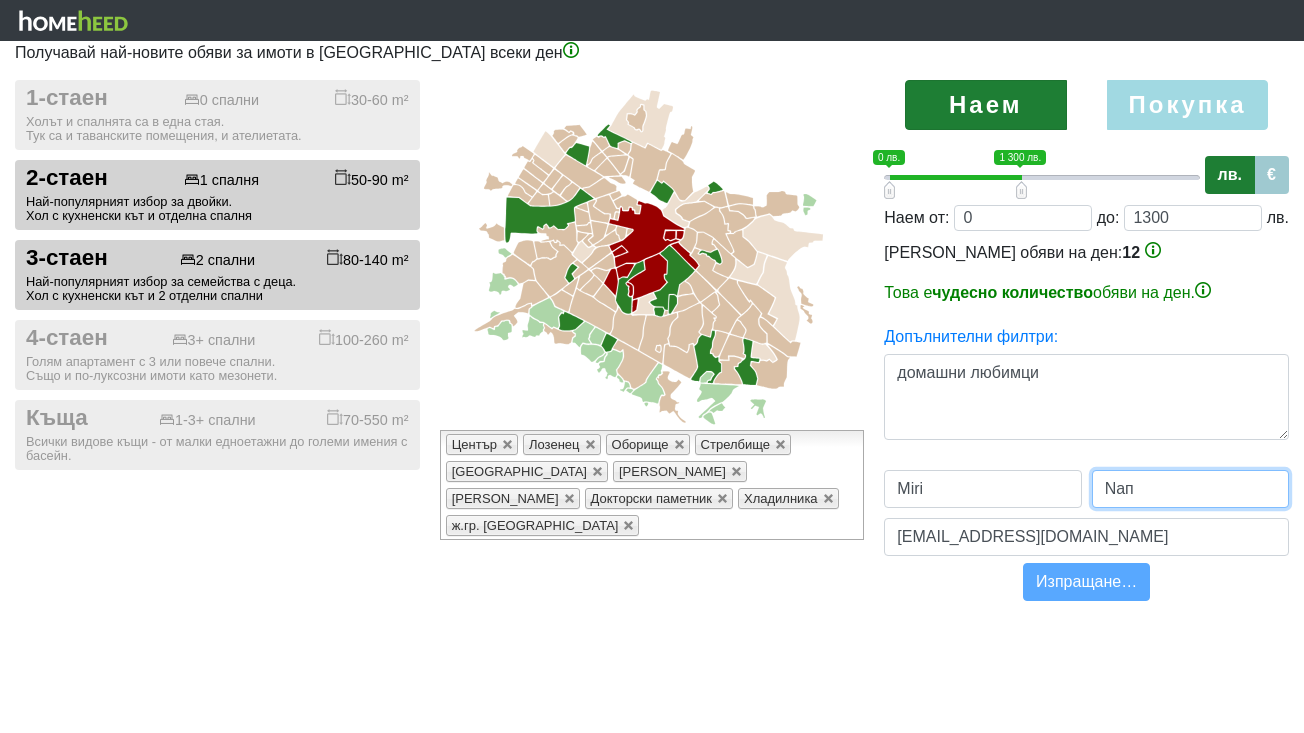 type on "Naп" 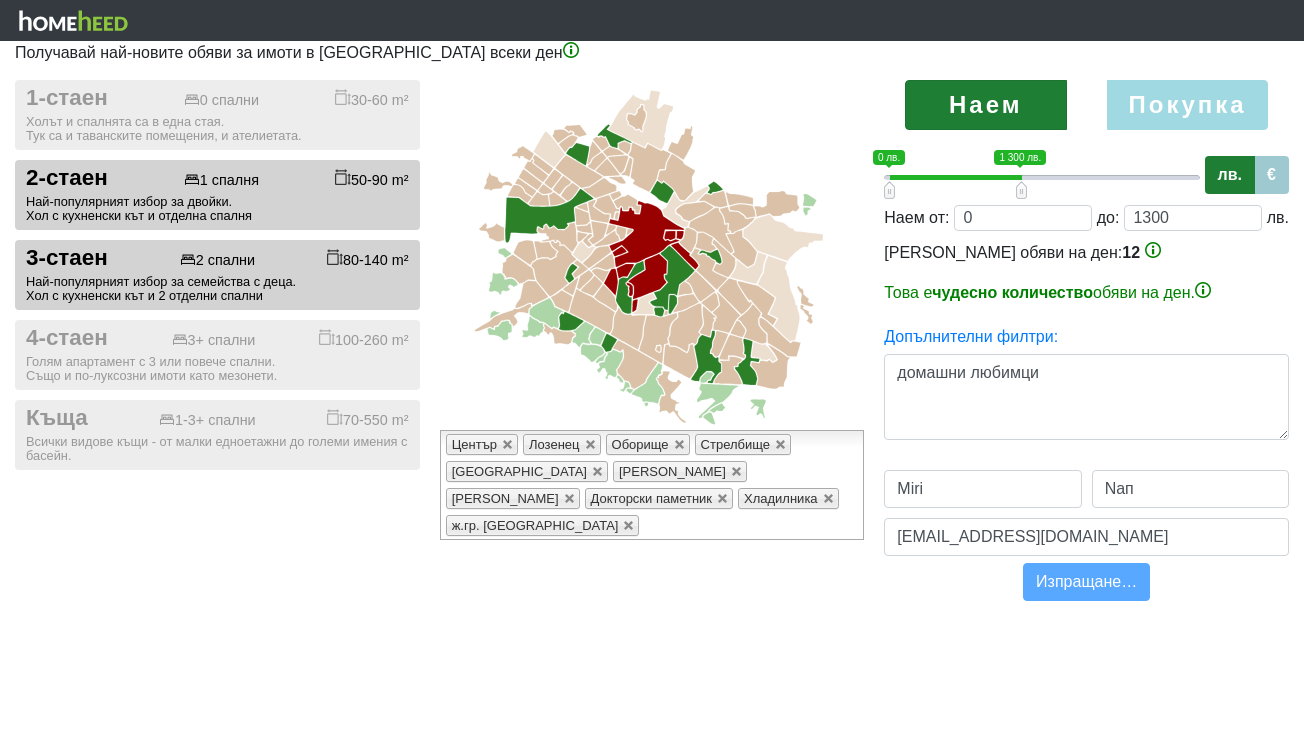 checkbox on "true" 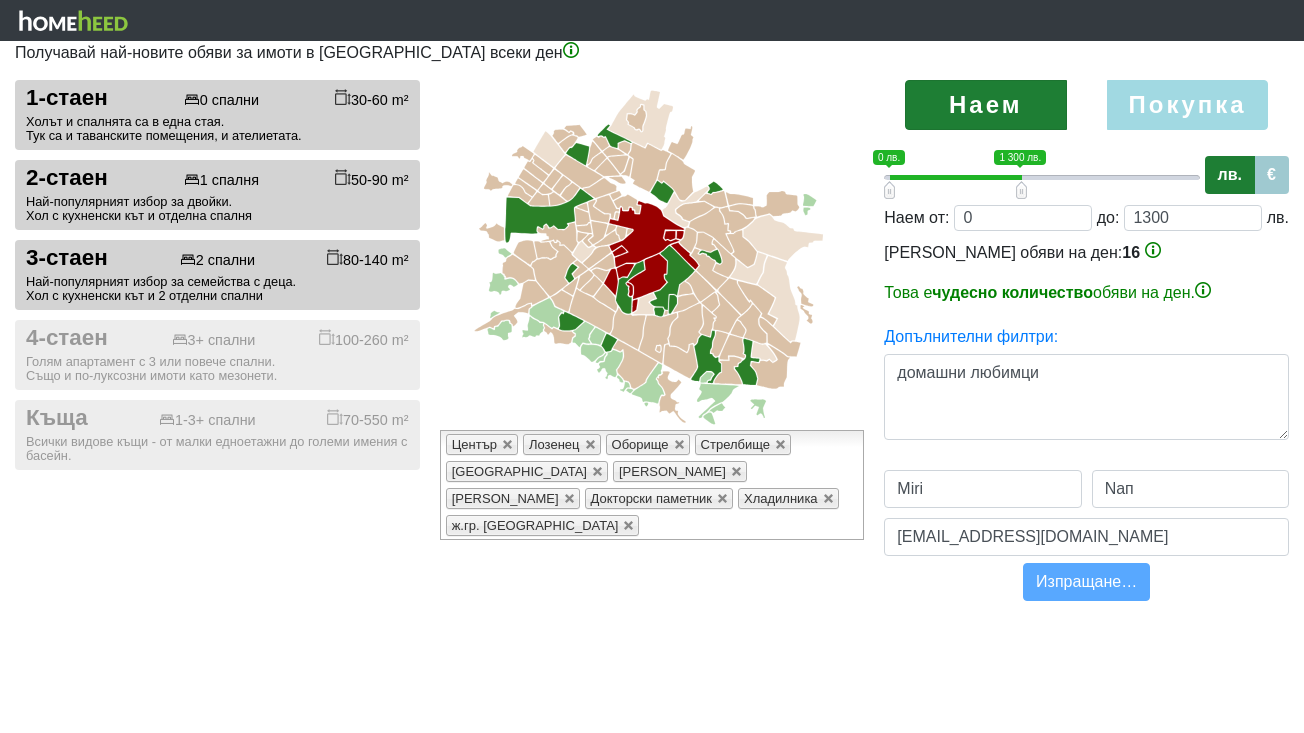 click on "Изпращане…" at bounding box center [1086, 582] 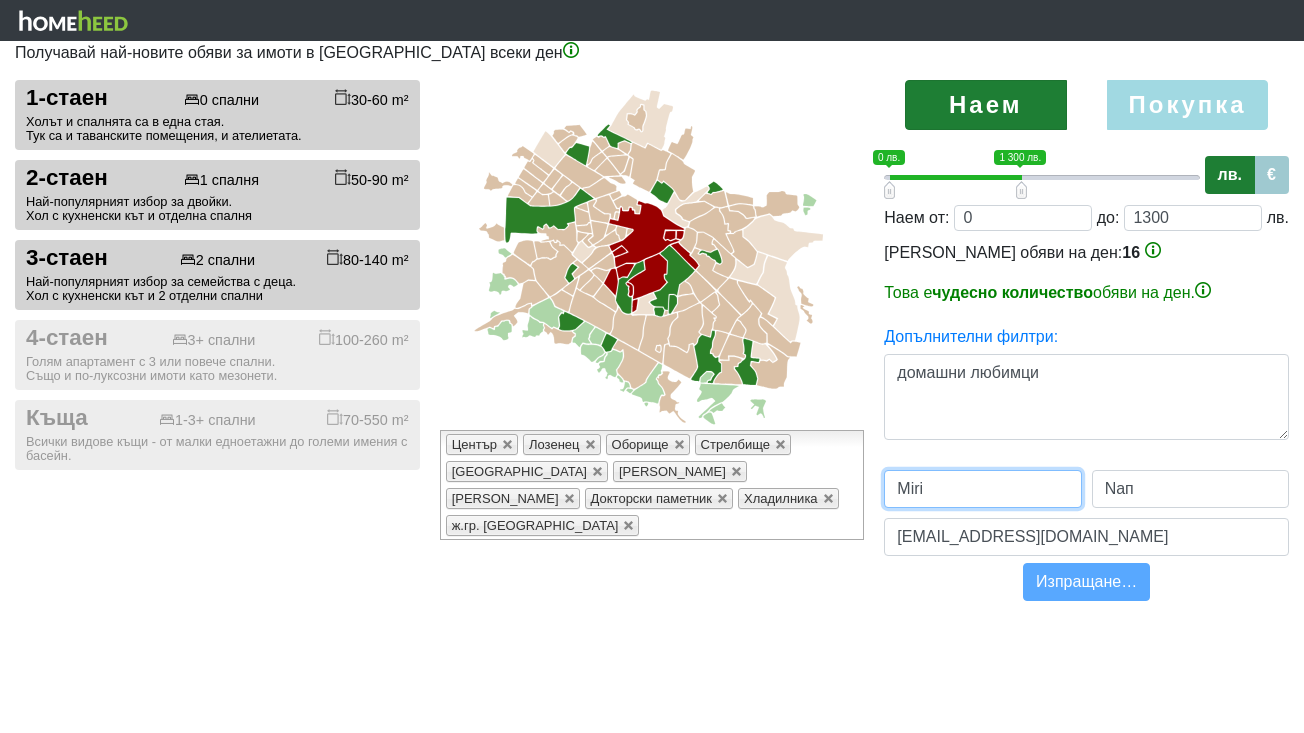 click on "Miri" at bounding box center (982, 489) 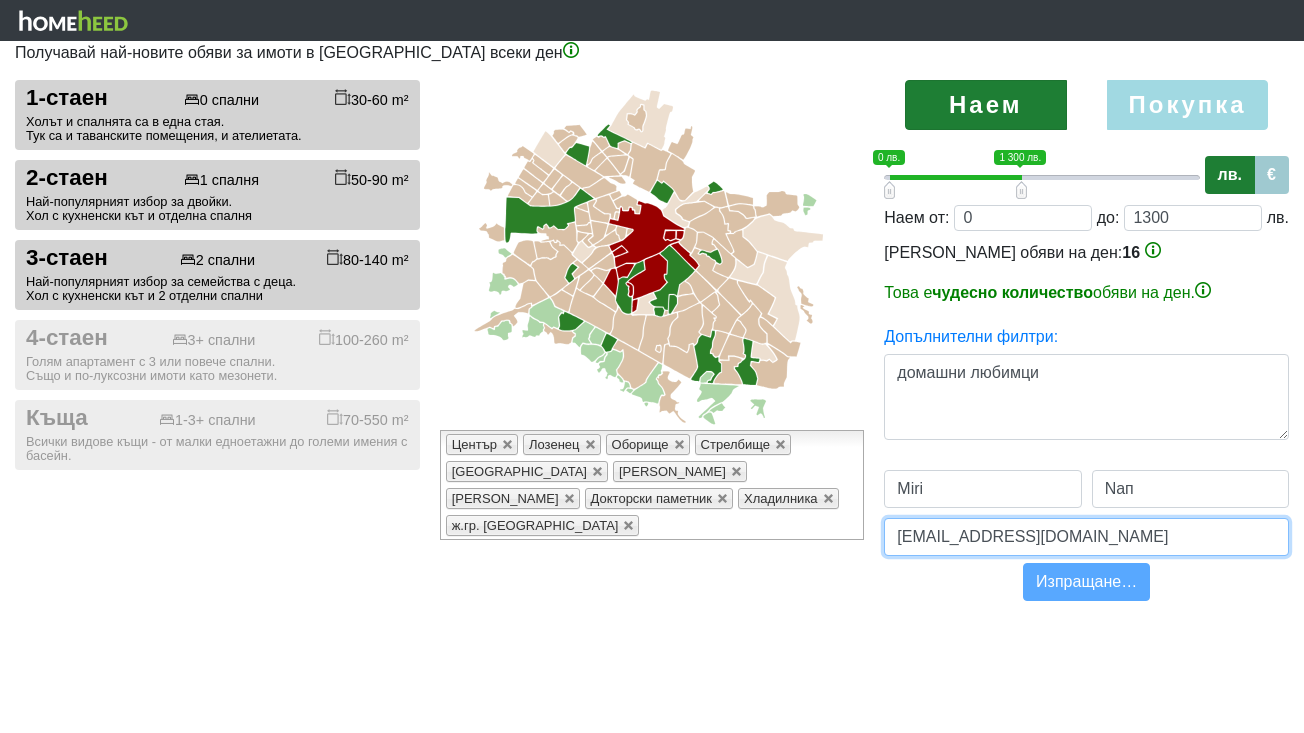click on "[EMAIL_ADDRESS][DOMAIN_NAME]" at bounding box center (1086, 537) 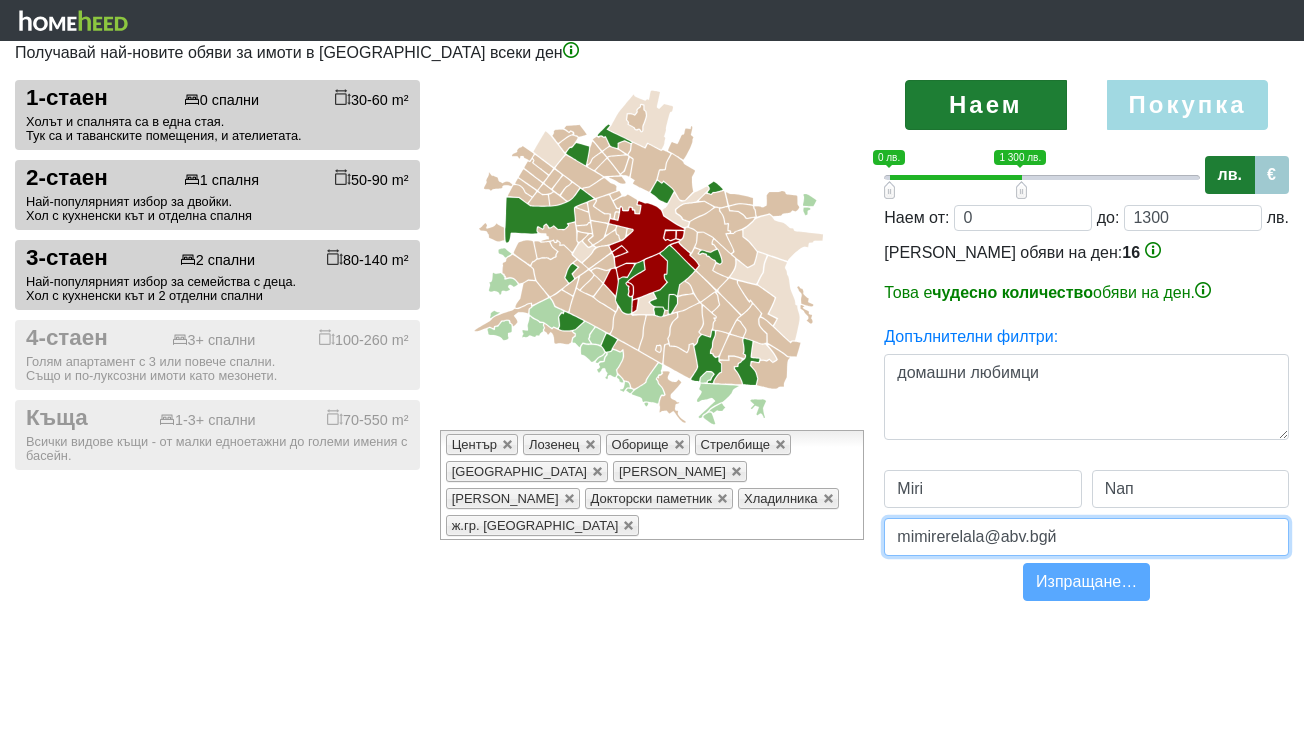 type on "mimirerelala@abv.bgй" 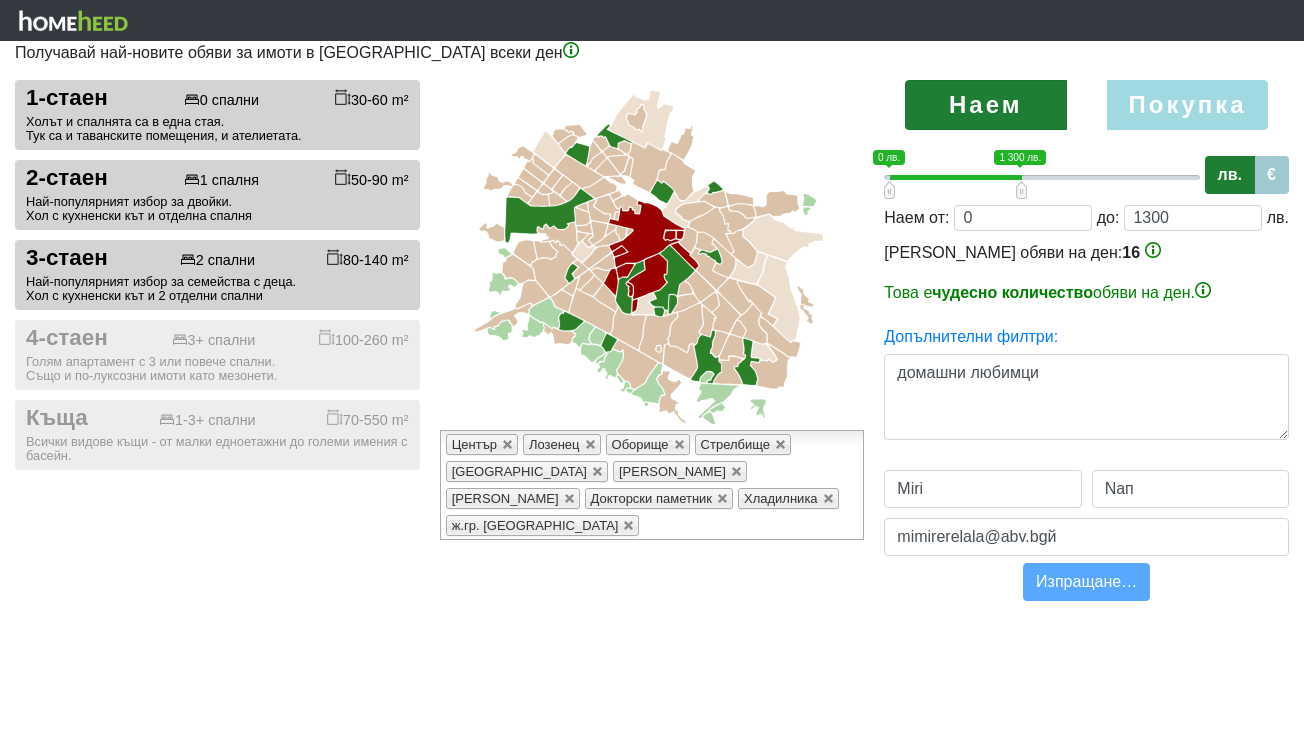 click on "Изпращане…" at bounding box center [1086, 582] 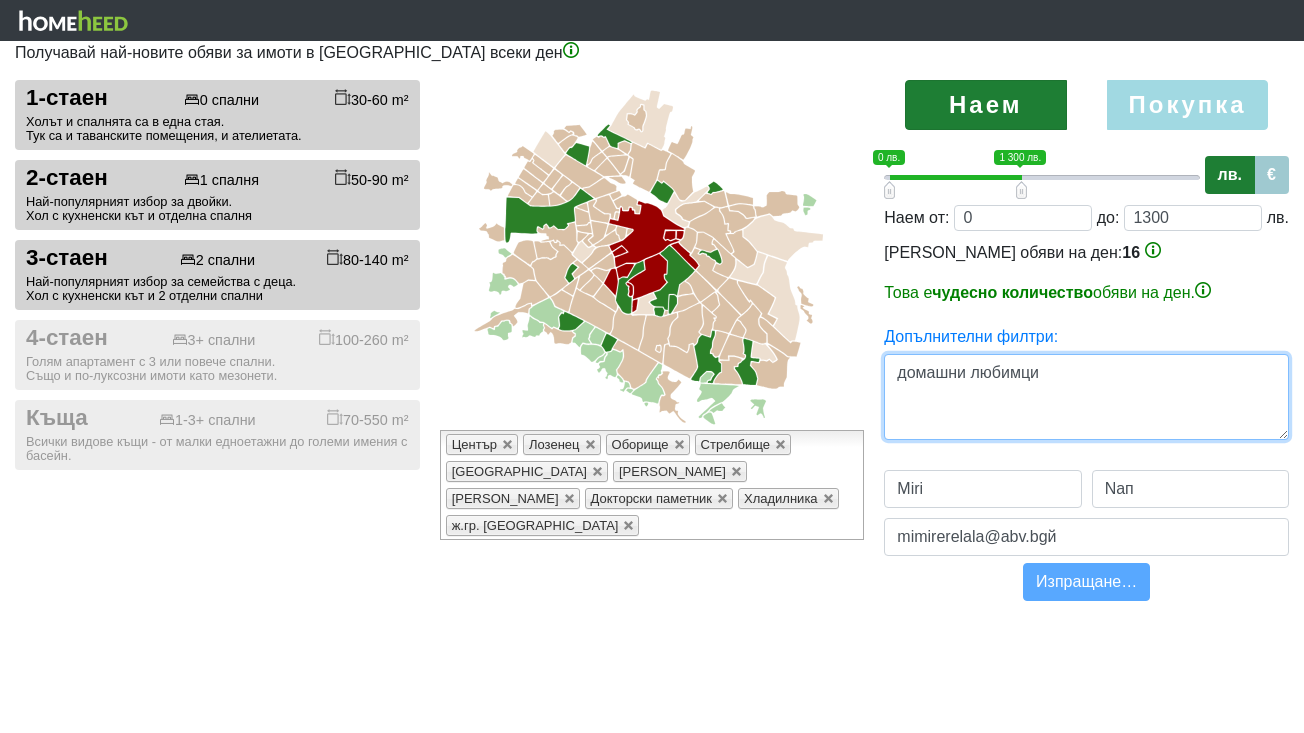 click on "домашни любимци" at bounding box center [1086, 397] 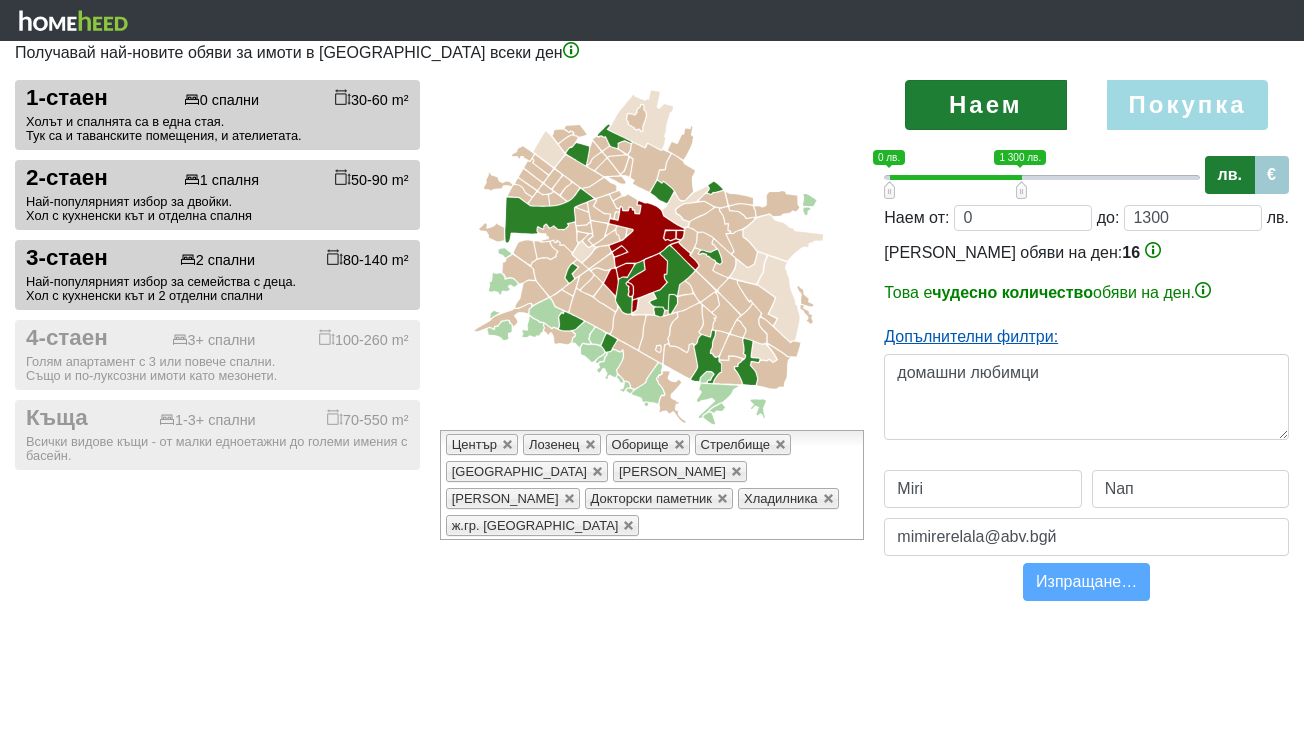 click on "Допълнителни филтри:" at bounding box center [971, 336] 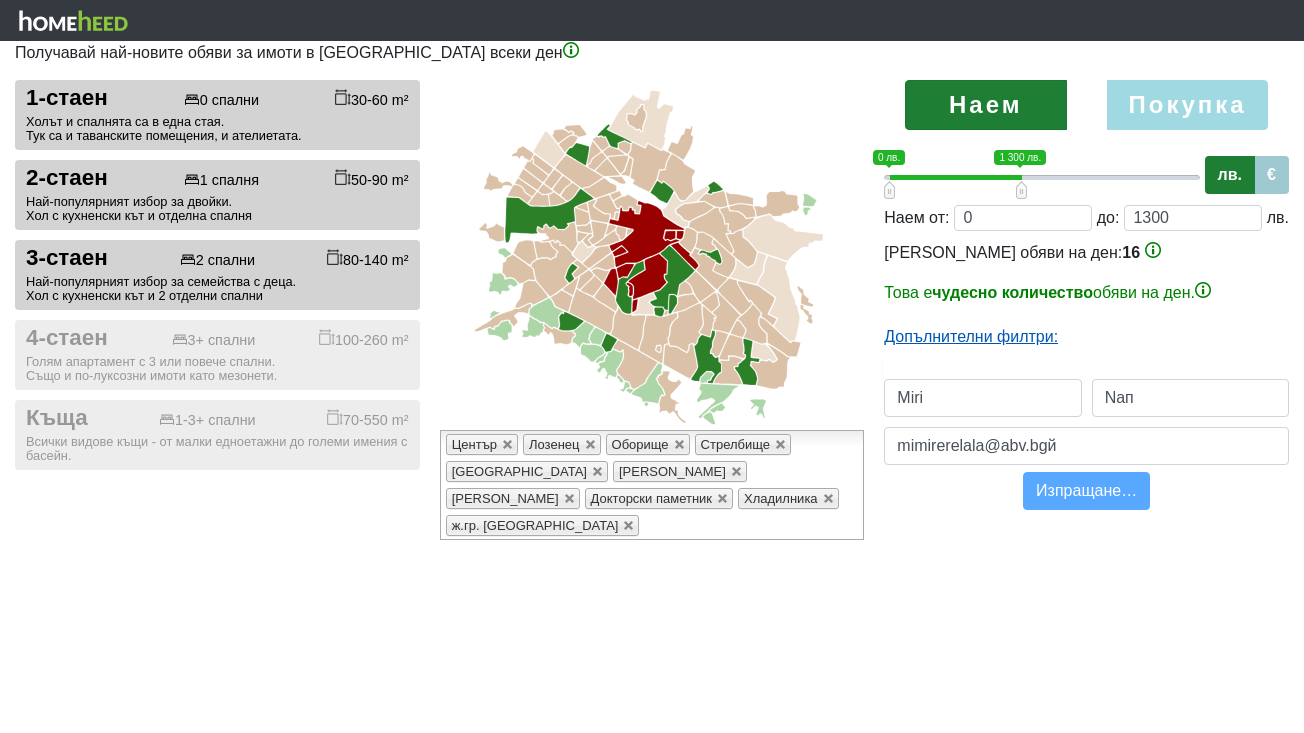 click on "Допълнителни филтри:" at bounding box center [971, 336] 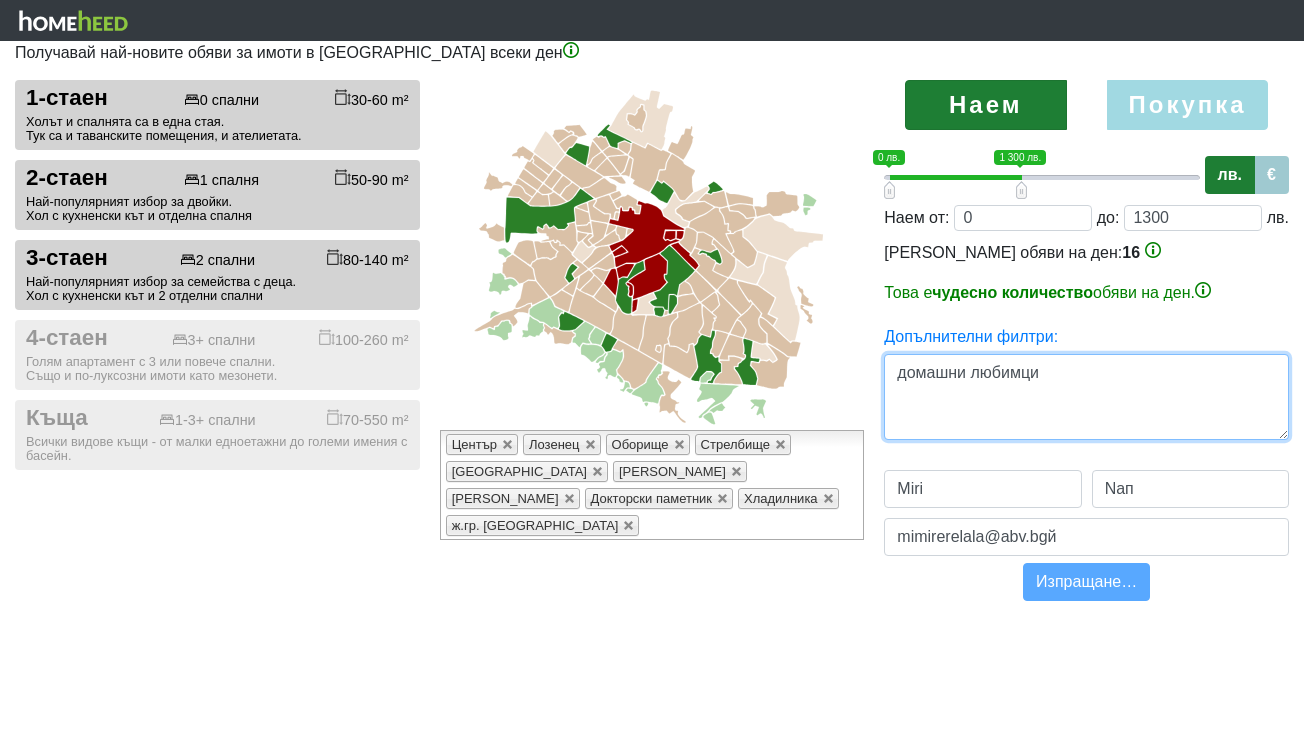 click on "домашни любимци" at bounding box center (1086, 397) 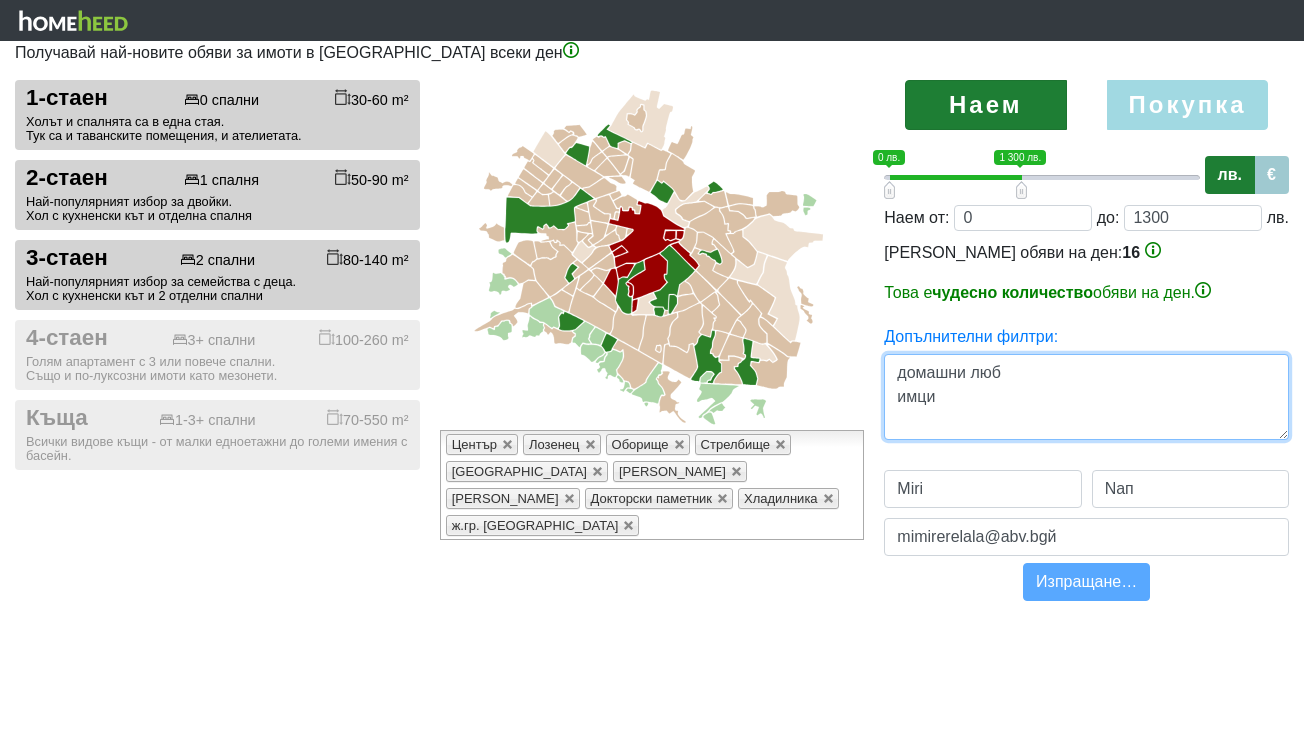 type on "домашни любимци" 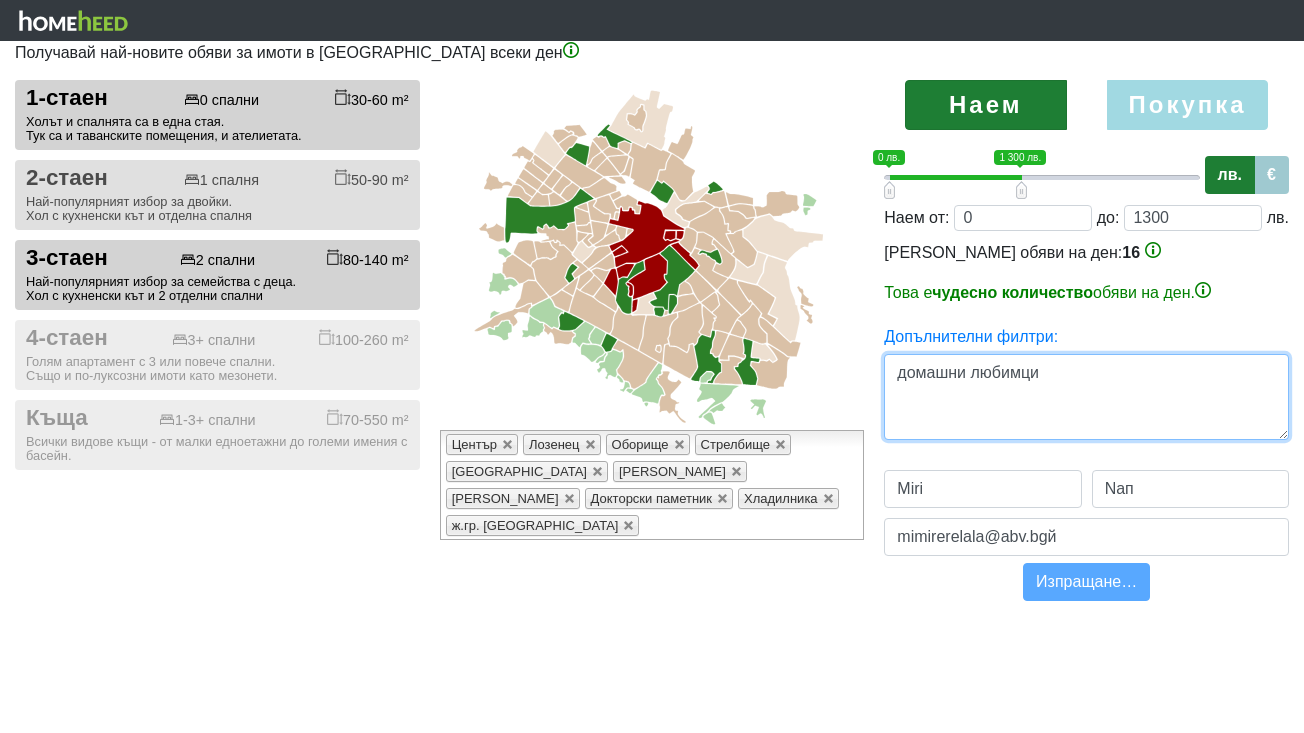 scroll, scrollTop: 0, scrollLeft: 0, axis: both 